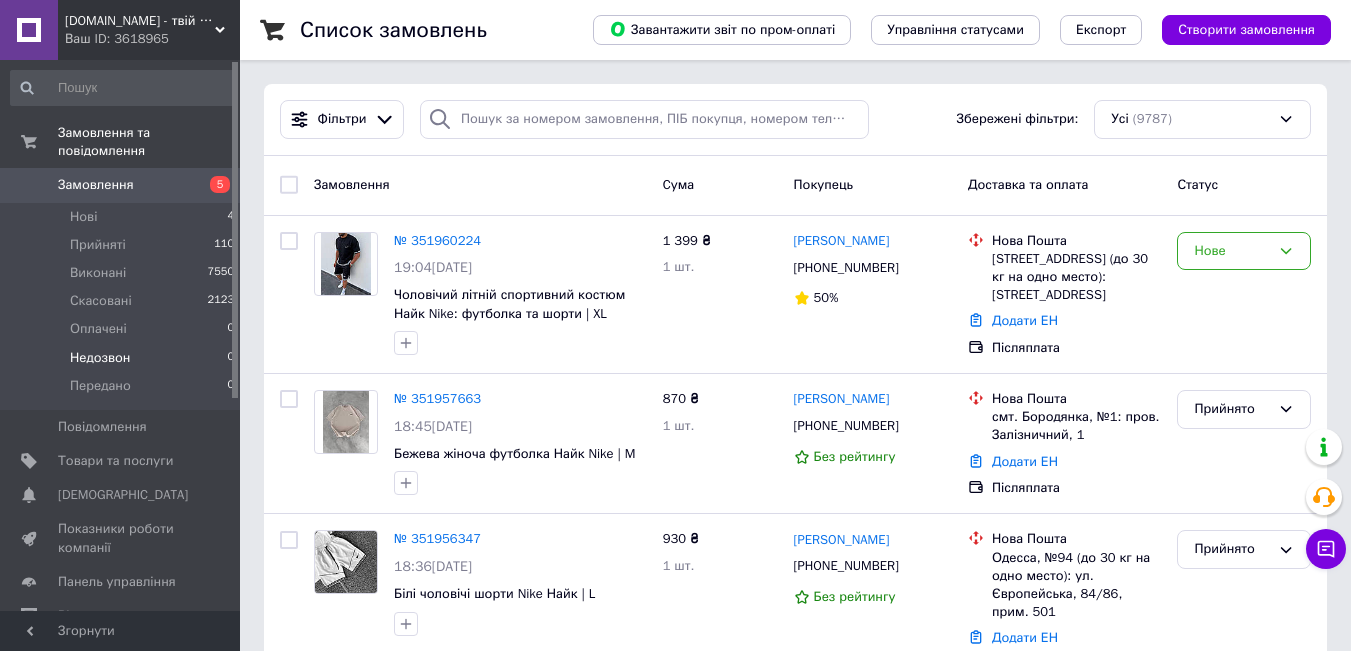 scroll, scrollTop: 0, scrollLeft: 0, axis: both 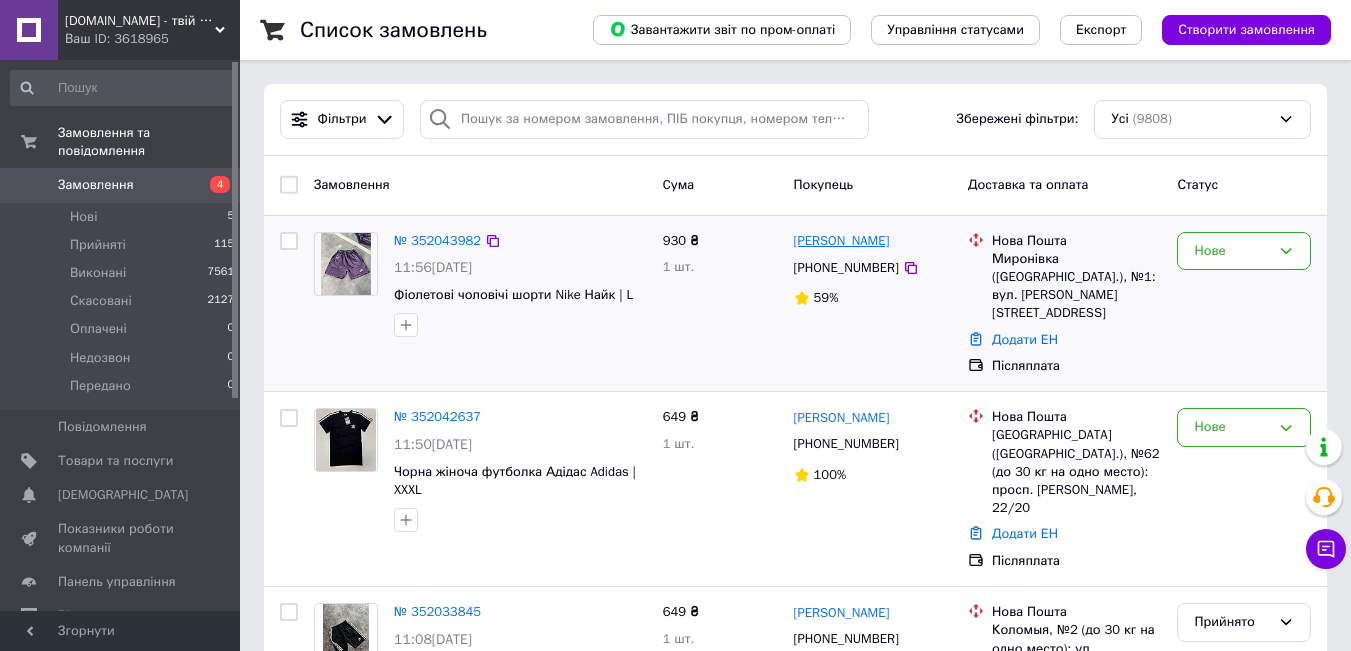 click on "Віталій Сандул" at bounding box center [842, 241] 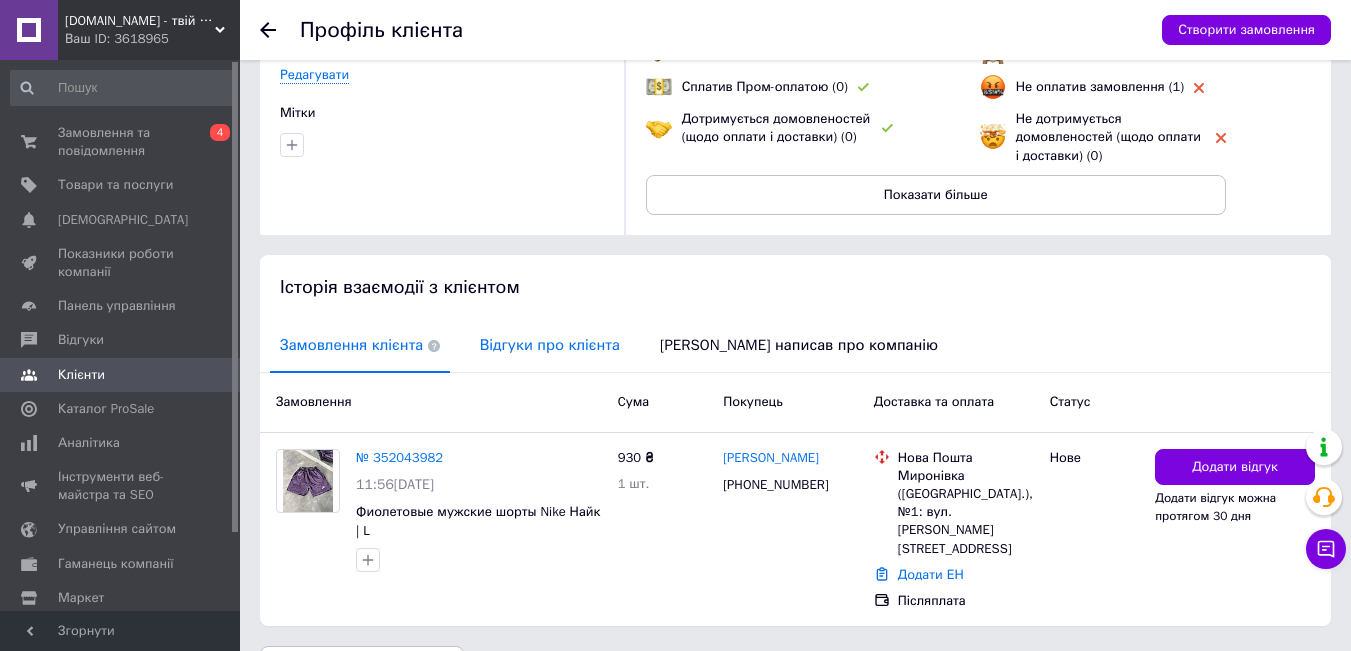 click on "Відгуки про клієнта" at bounding box center (550, 345) 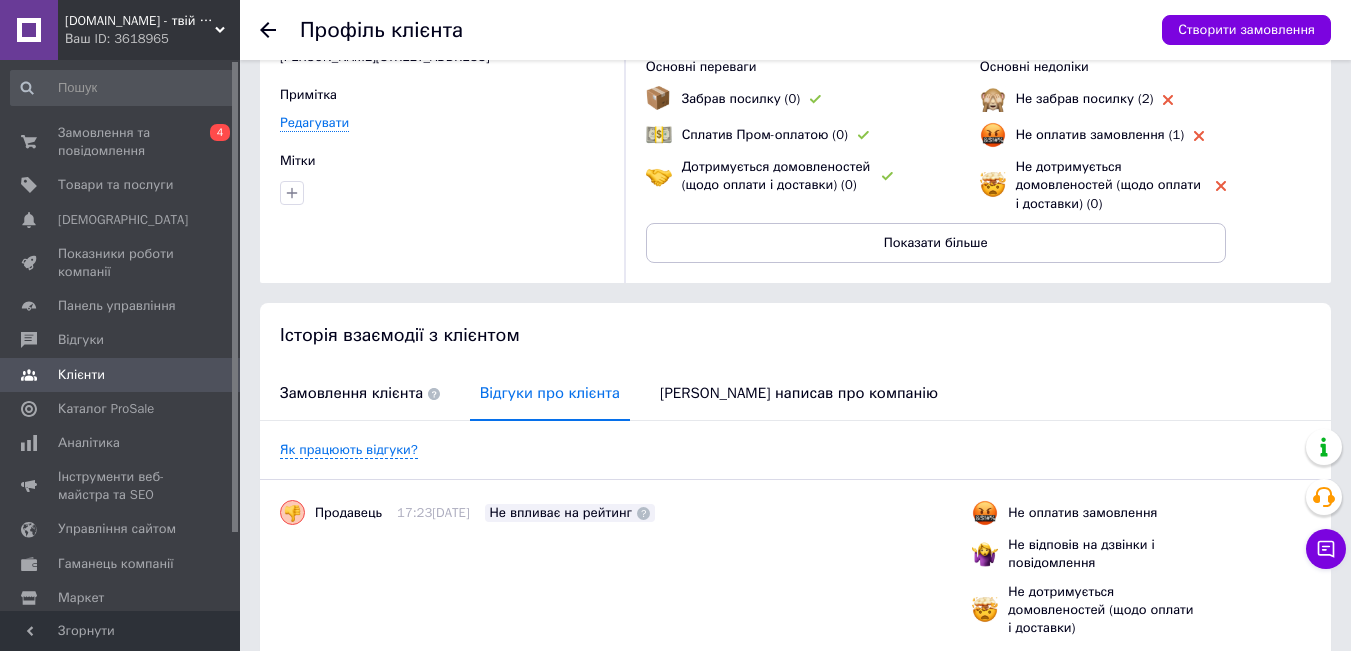 scroll, scrollTop: 100, scrollLeft: 0, axis: vertical 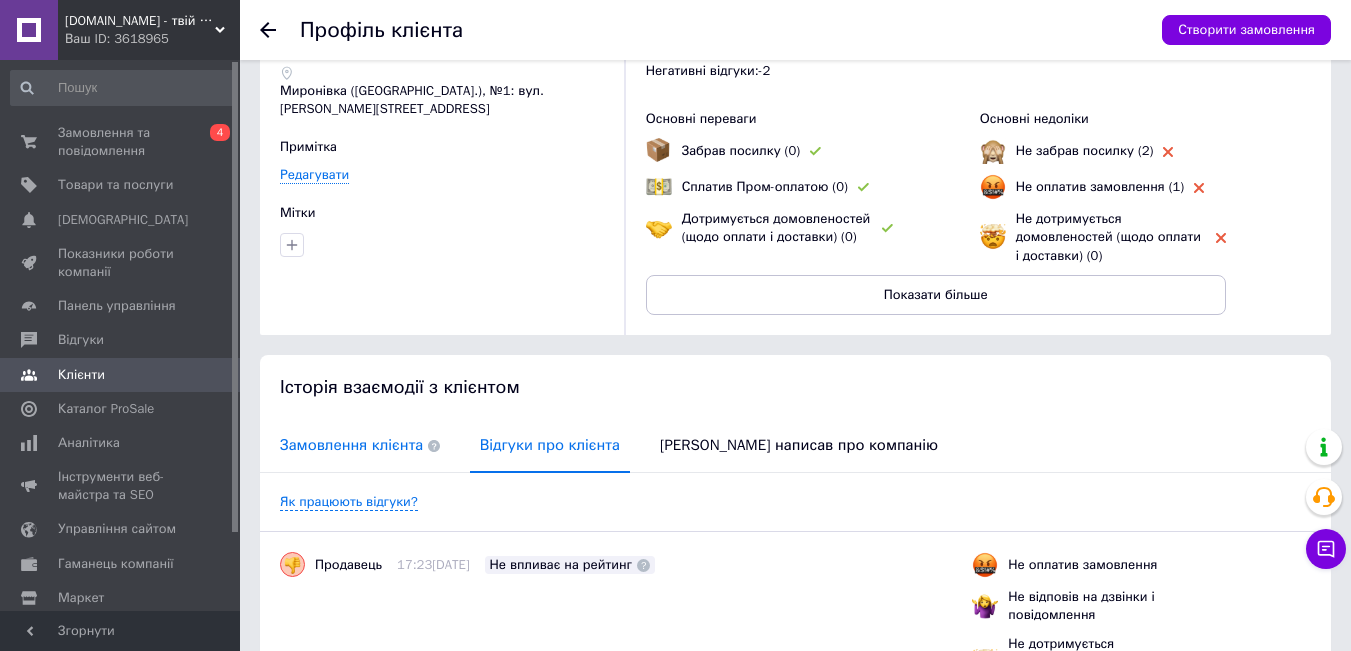 click on "Замовлення клієнта" at bounding box center [360, 445] 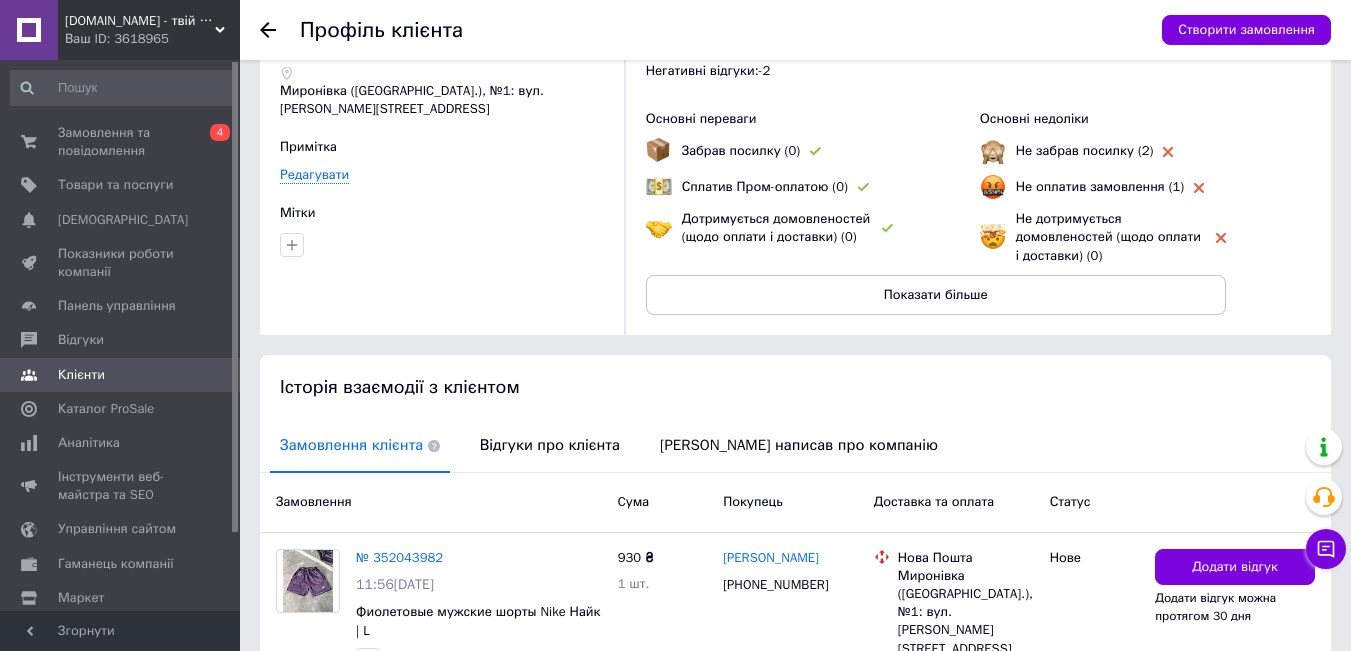 click 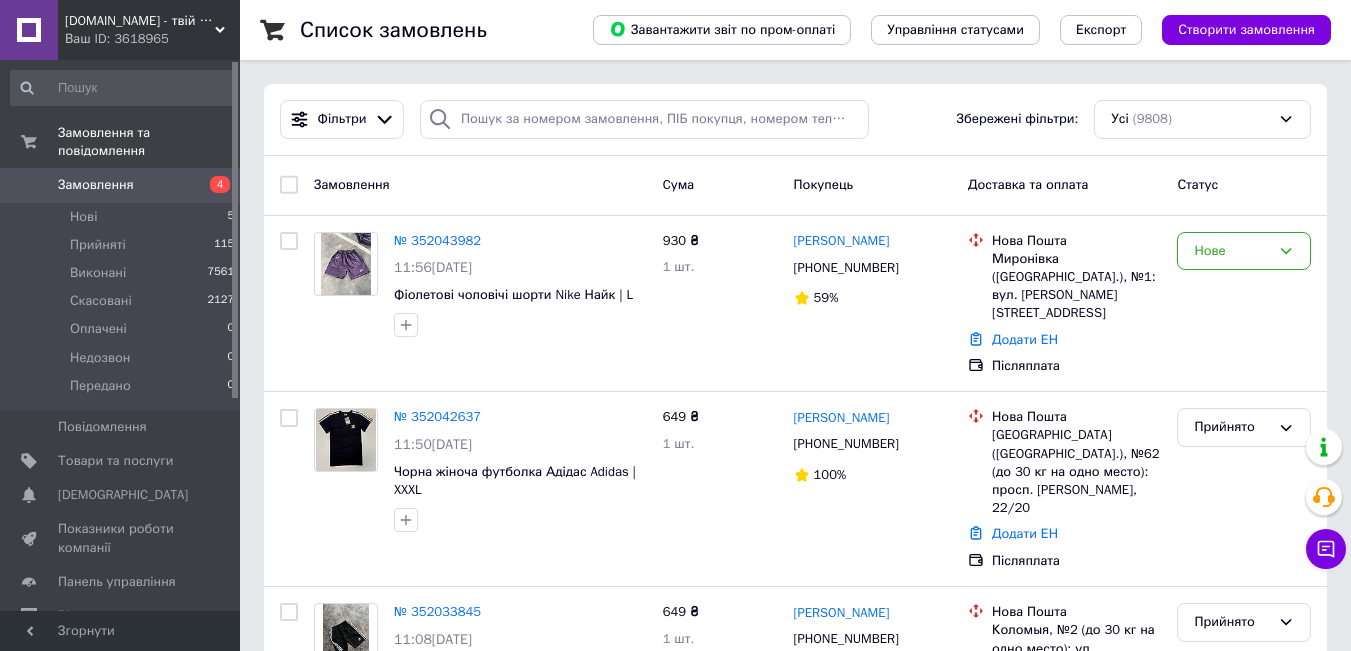 click on "Замовлення" at bounding box center (96, 185) 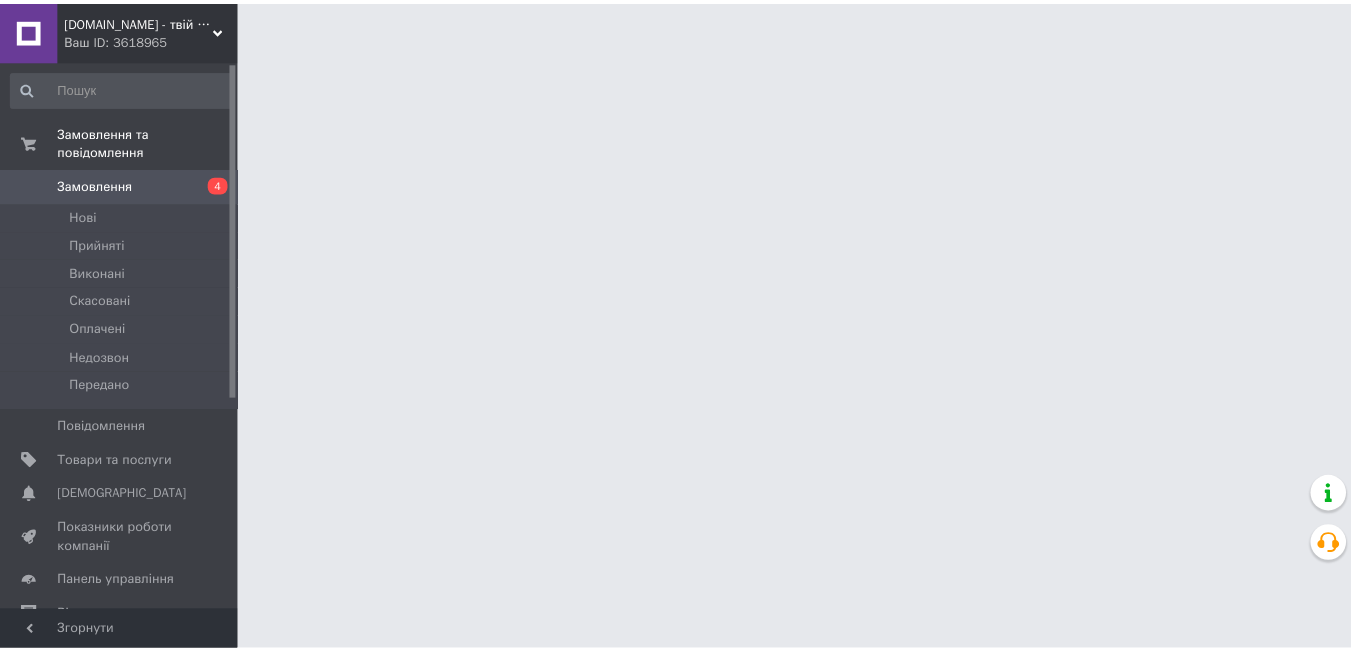 scroll, scrollTop: 0, scrollLeft: 0, axis: both 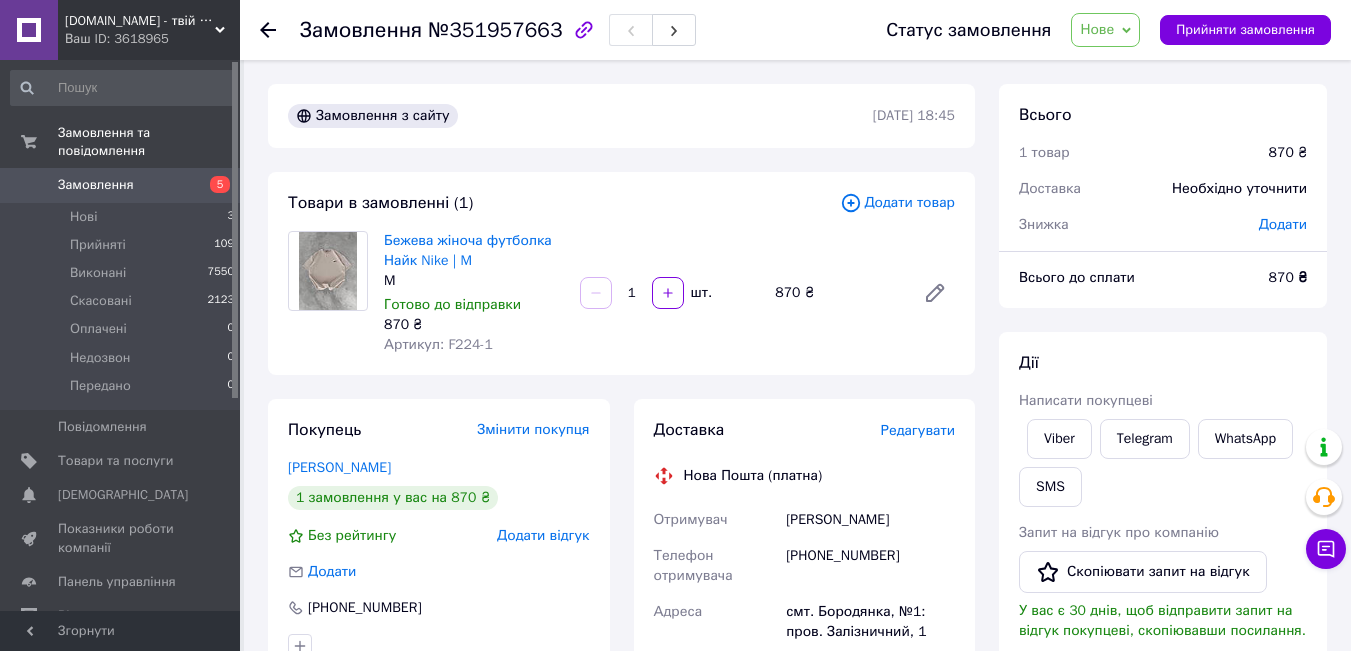 click 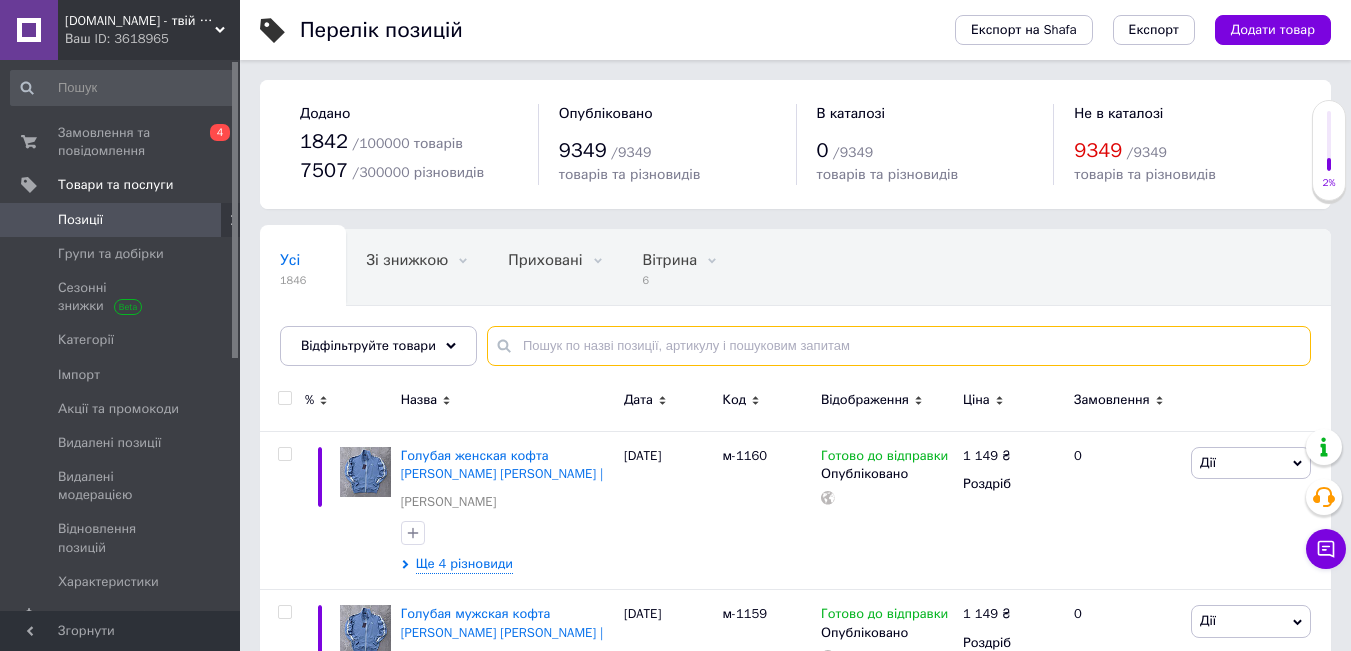 click at bounding box center [899, 346] 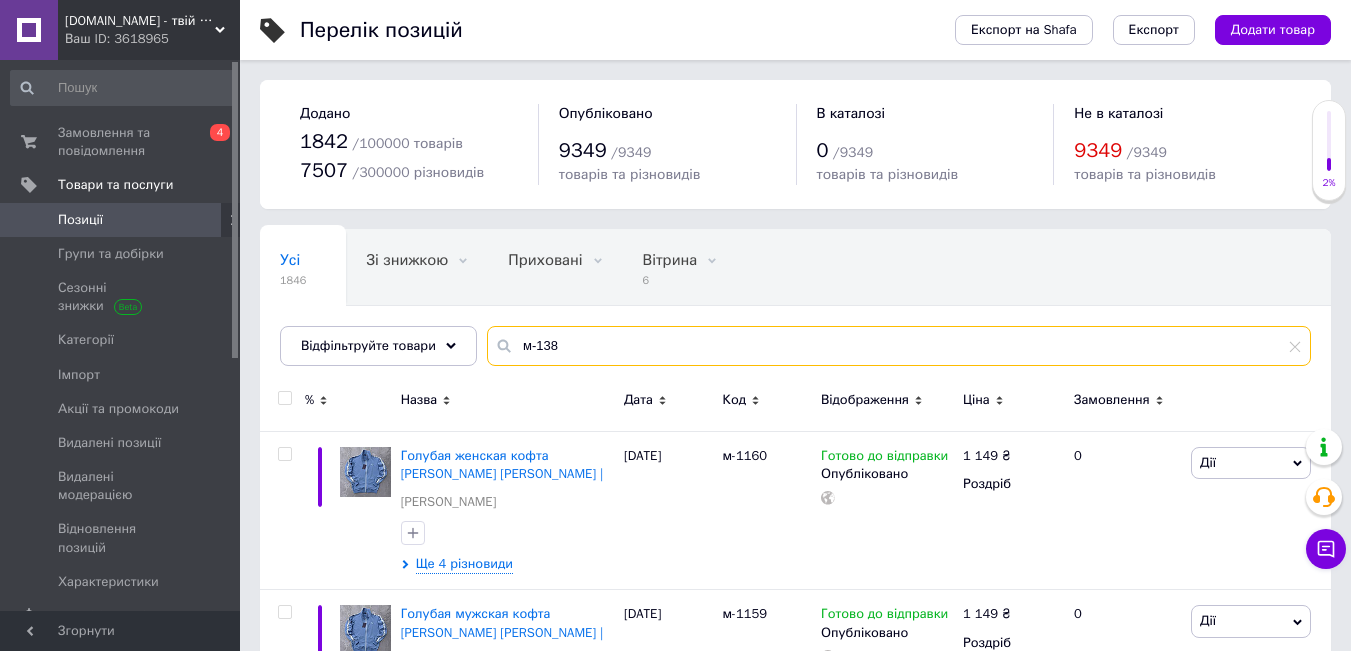 scroll, scrollTop: 0, scrollLeft: 0, axis: both 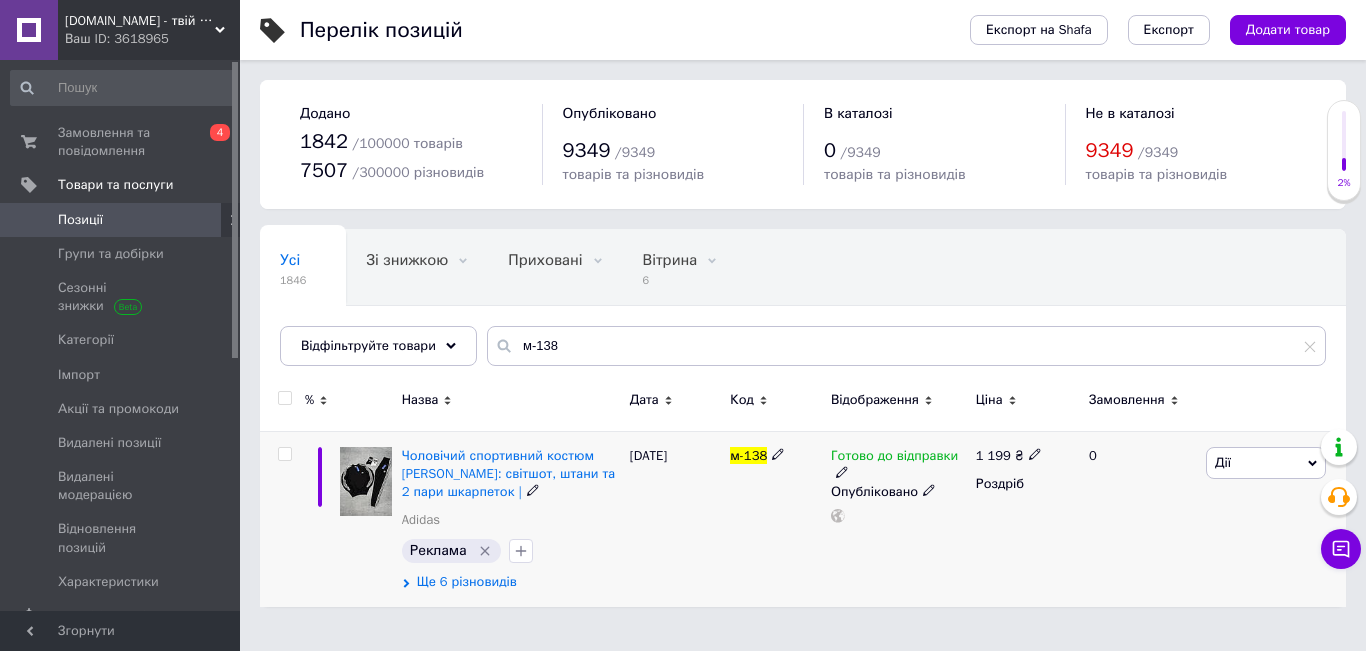 click on "Ще 6 різновидів" at bounding box center (467, 582) 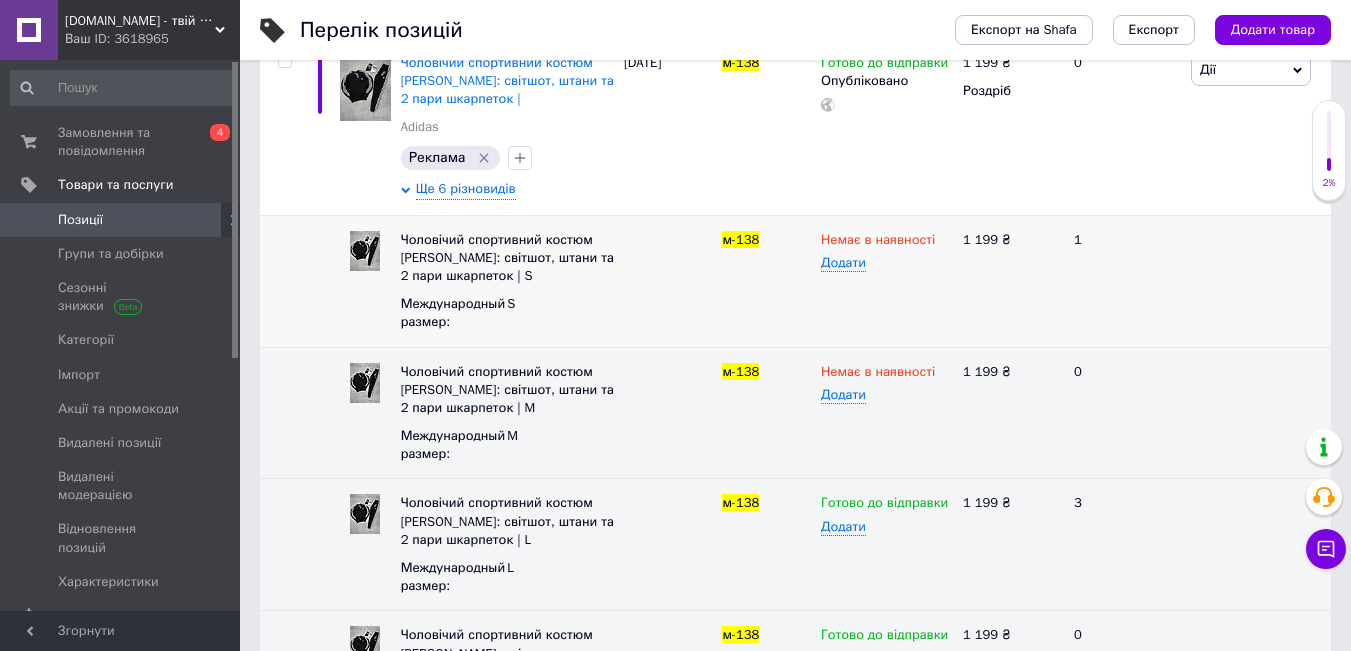 scroll, scrollTop: 400, scrollLeft: 0, axis: vertical 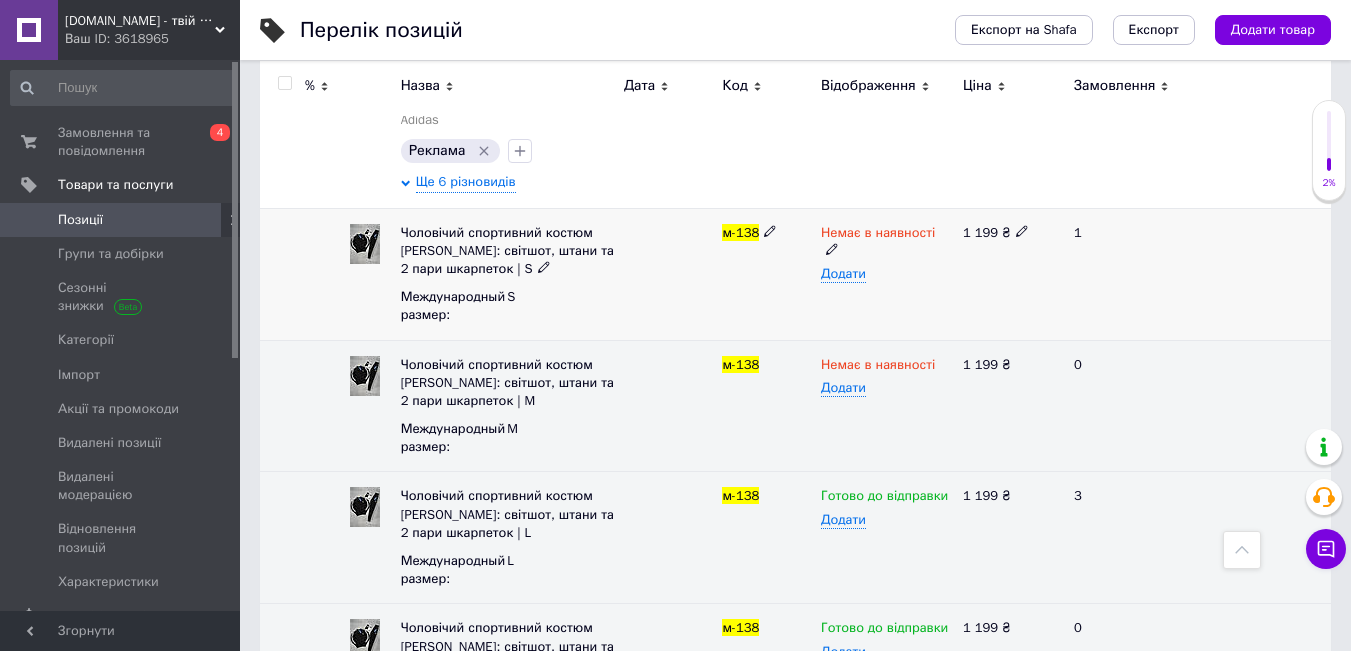 click 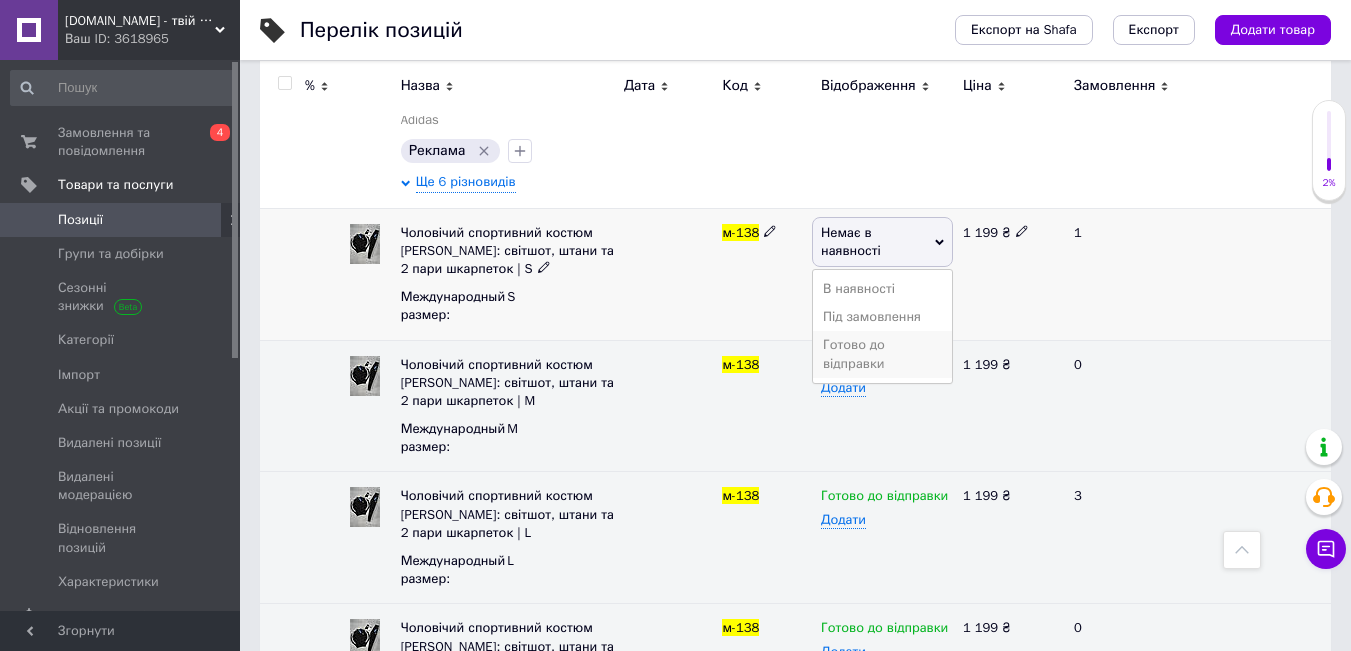 drag, startPoint x: 849, startPoint y: 346, endPoint x: 898, endPoint y: 322, distance: 54.56189 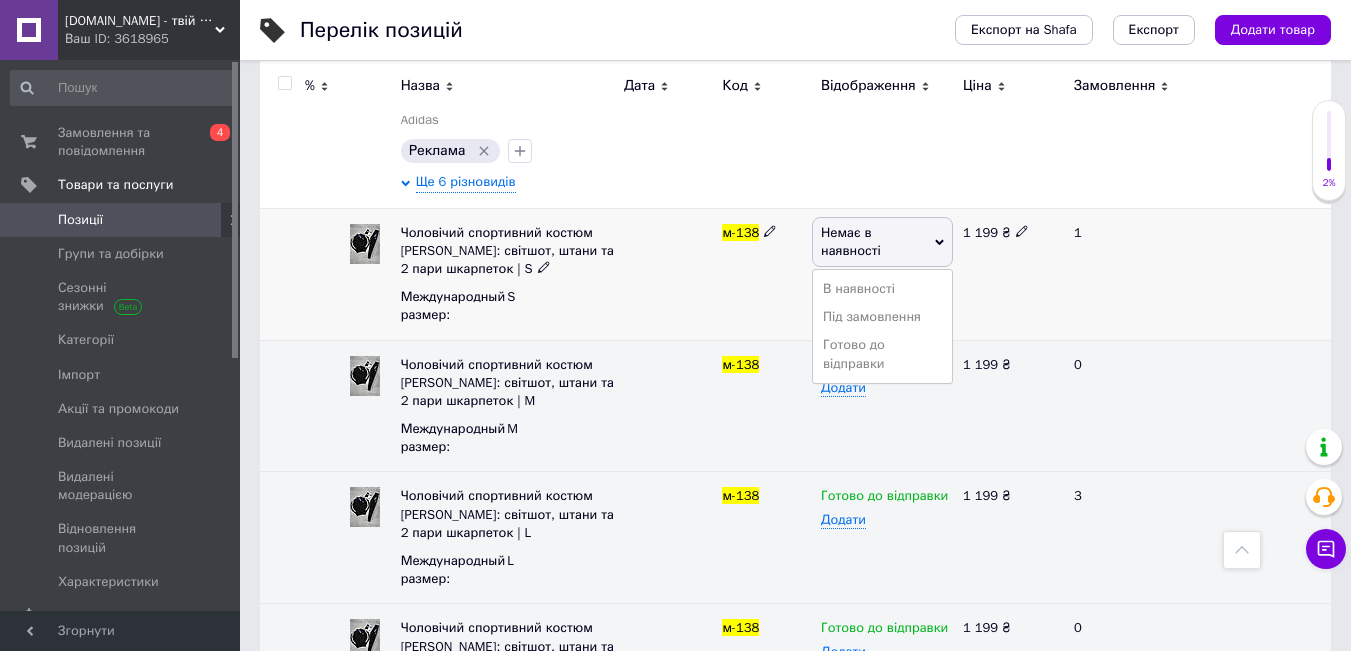 click on "Готово до відправки" at bounding box center [882, 354] 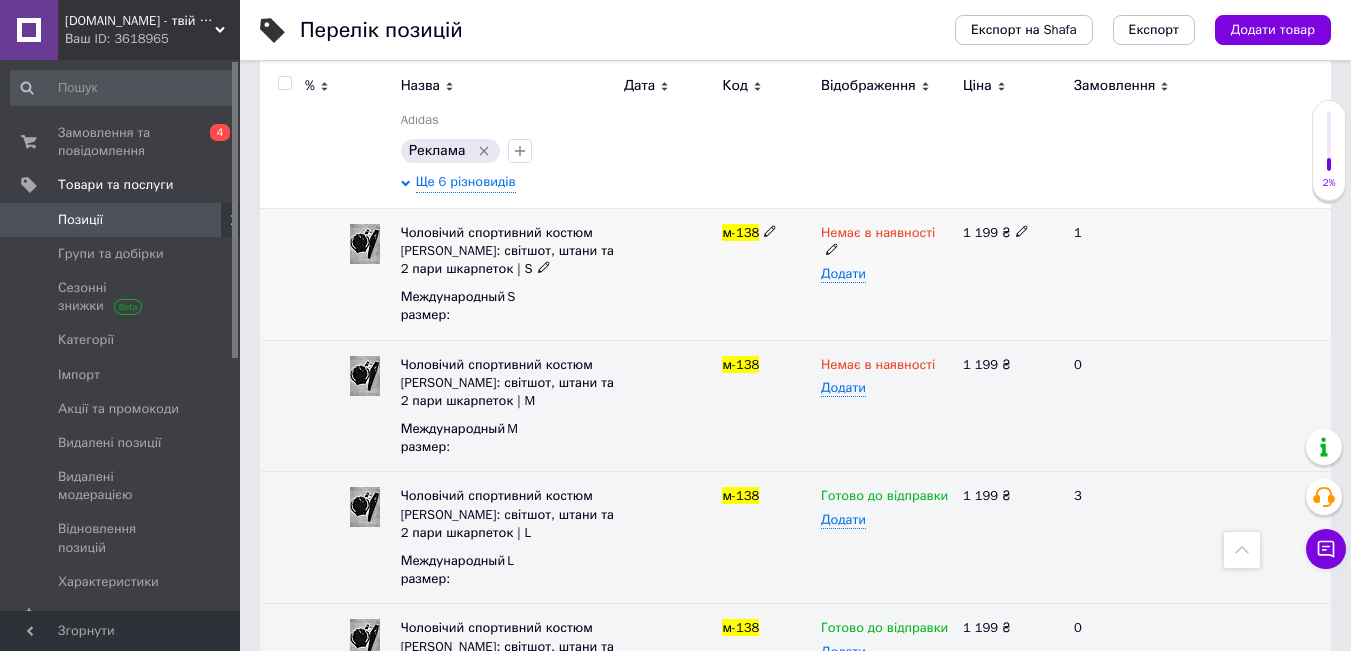 drag, startPoint x: 912, startPoint y: 314, endPoint x: 920, endPoint y: 324, distance: 12.806249 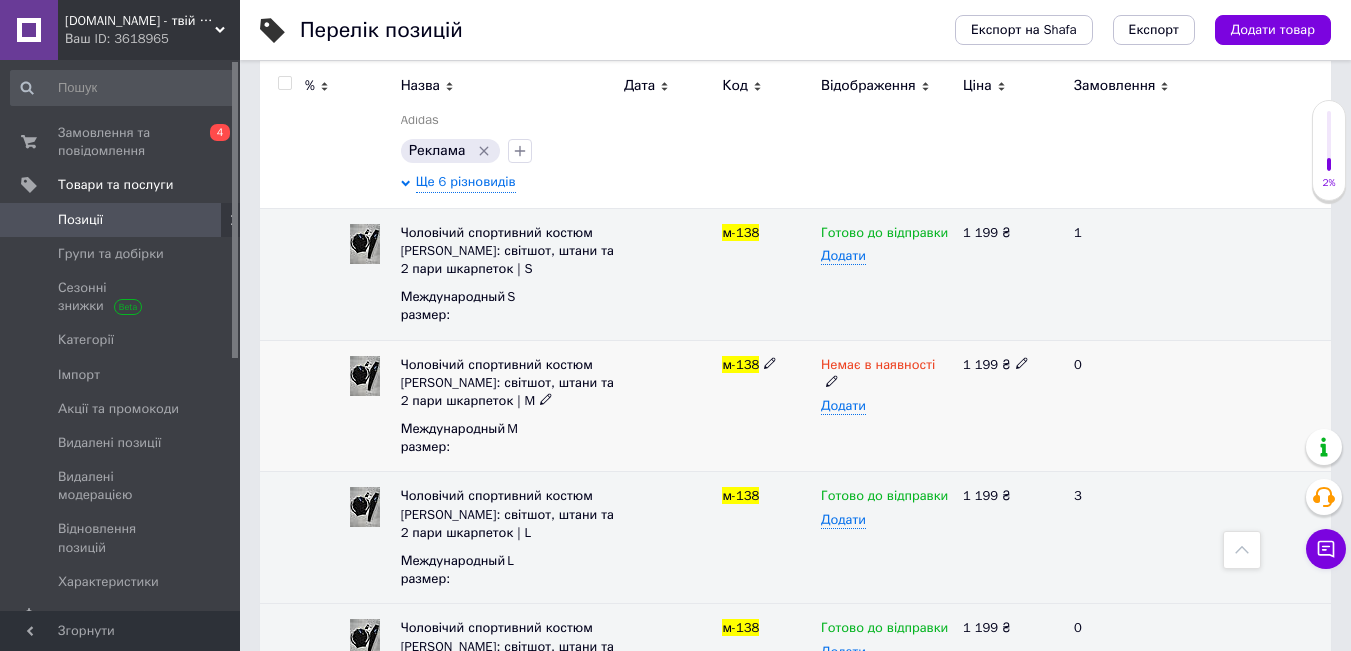 click 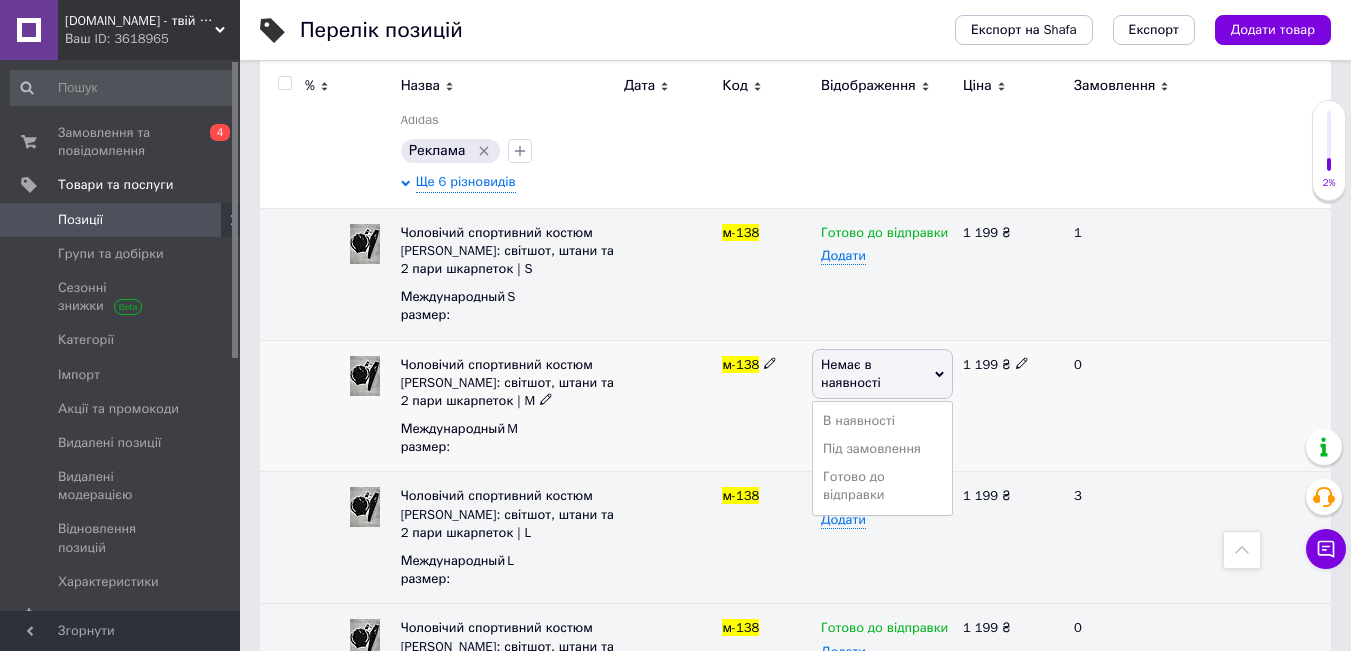 drag, startPoint x: 830, startPoint y: 499, endPoint x: 643, endPoint y: 401, distance: 211.12318 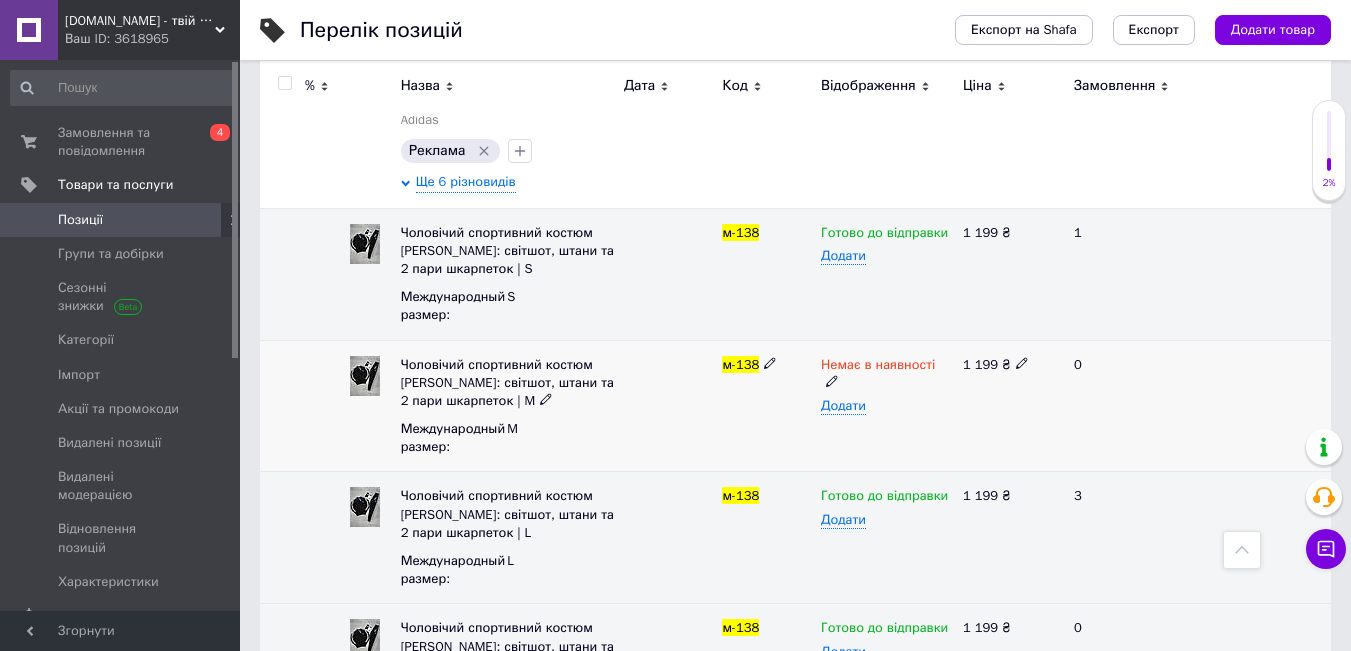 click at bounding box center (668, 406) 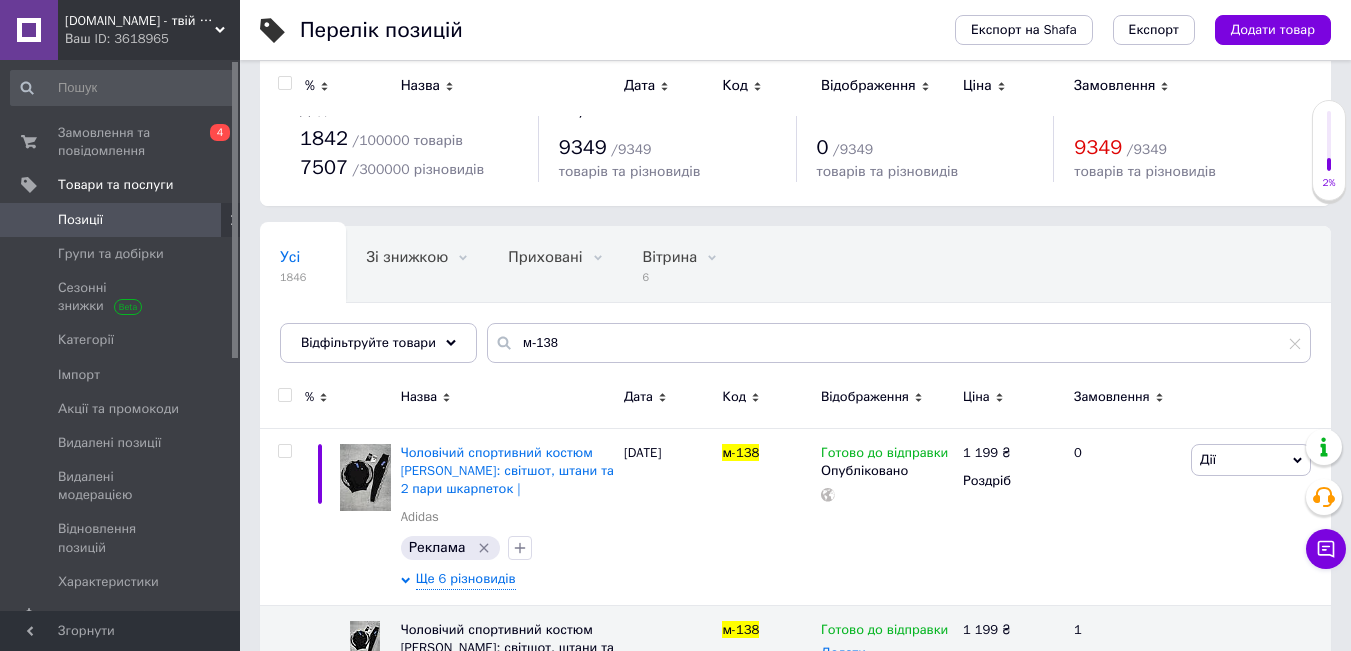 scroll, scrollTop: 0, scrollLeft: 0, axis: both 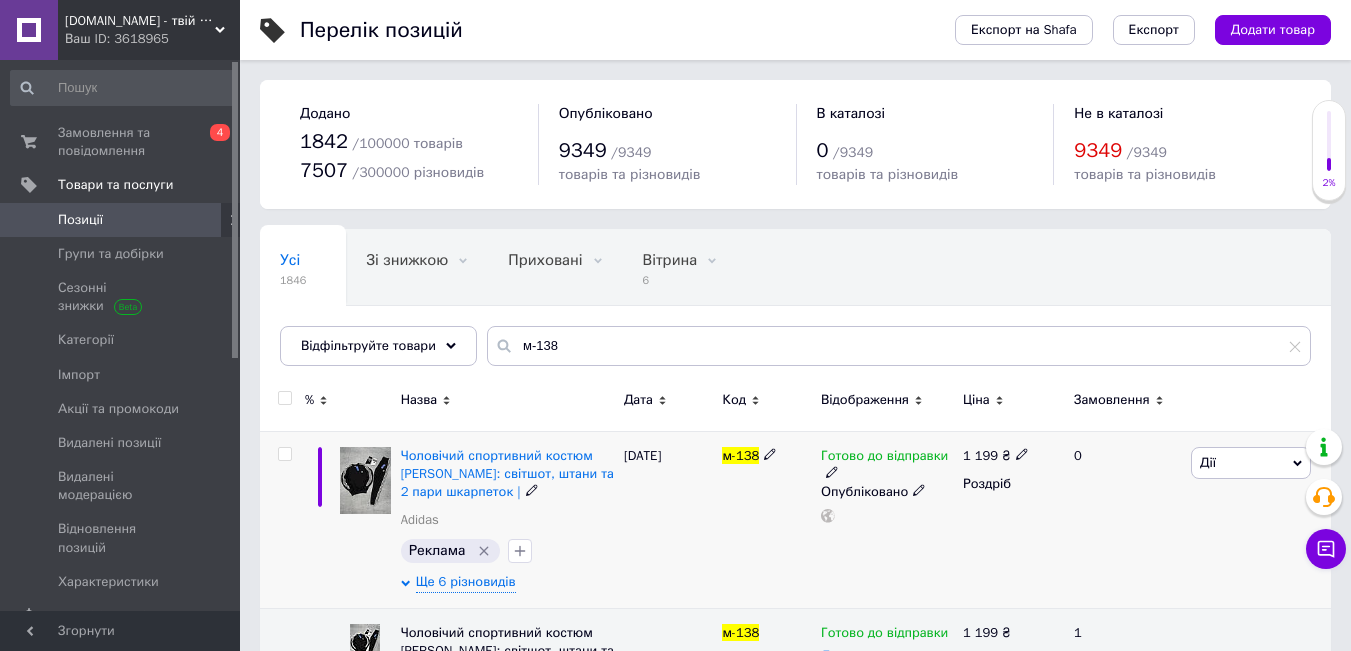 click on "Чоловічий спортивний костюм [PERSON_NAME]: світшот, штани та 2 пари шкарпеток | Adidas Реклама   Ще 6 різновидів" at bounding box center [507, 519] 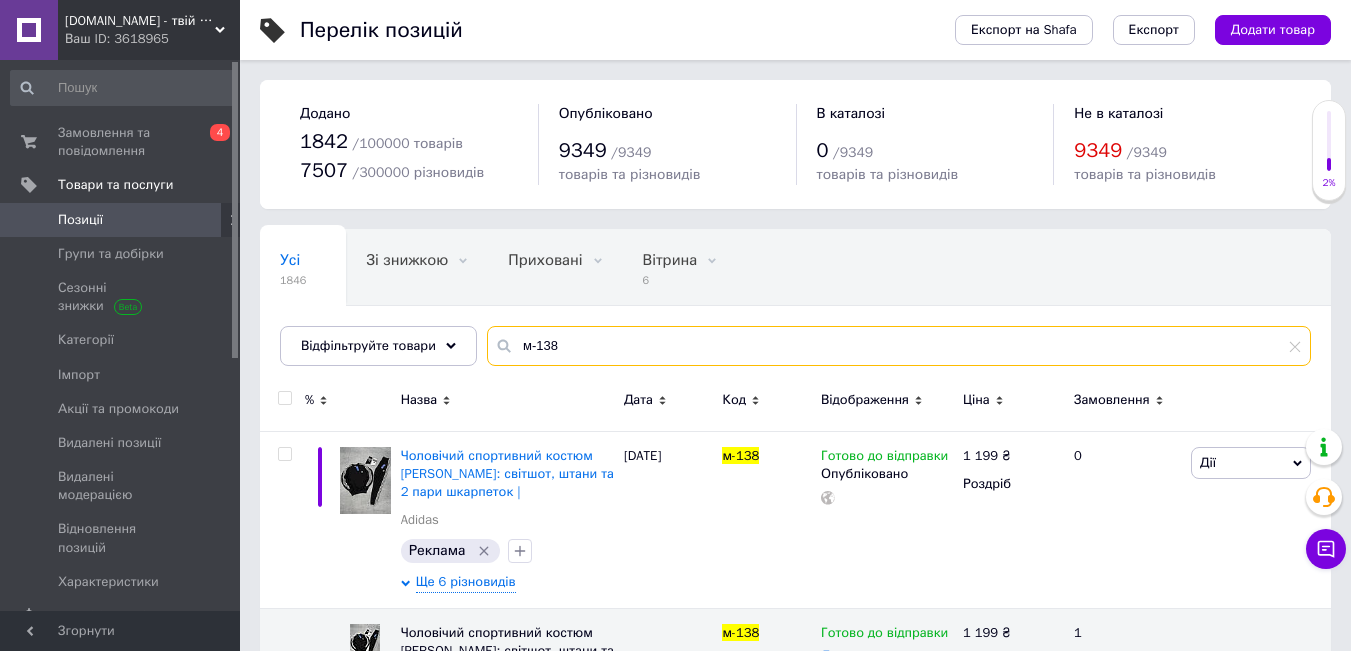 click on "м-138" at bounding box center (899, 346) 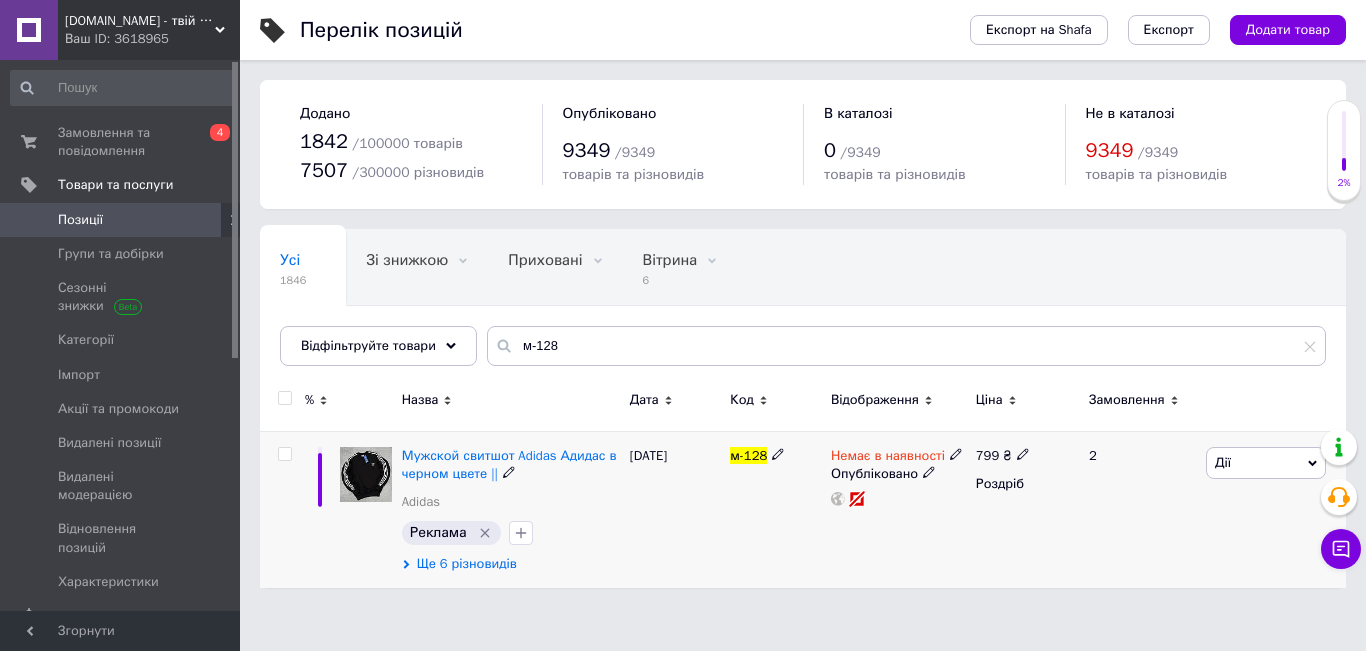 click on "Ще 6 різновидів" at bounding box center (467, 564) 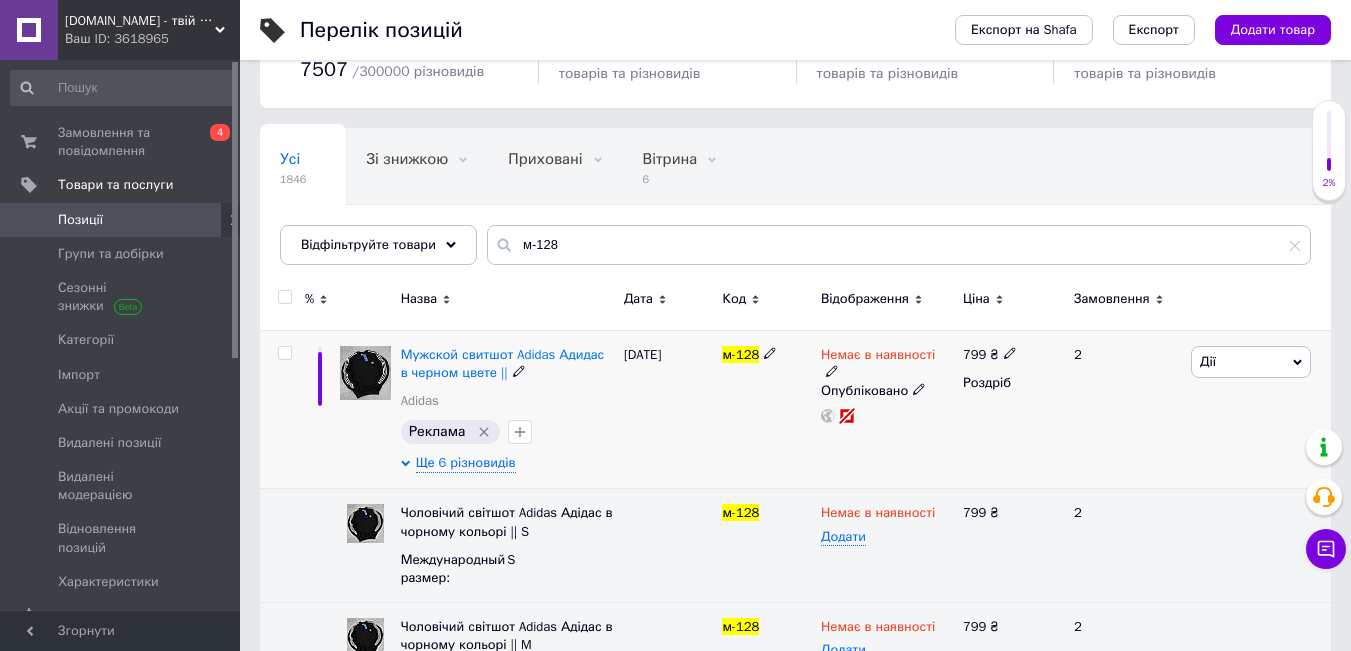 scroll, scrollTop: 200, scrollLeft: 0, axis: vertical 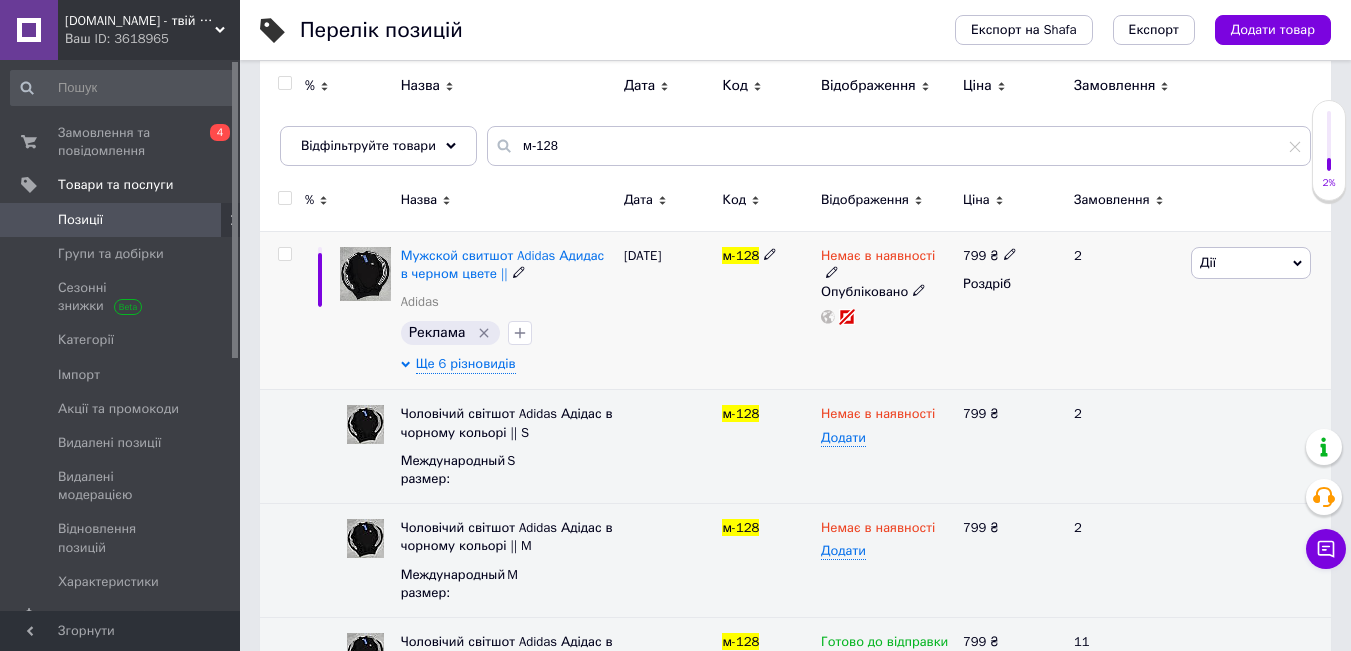 click at bounding box center [832, 271] 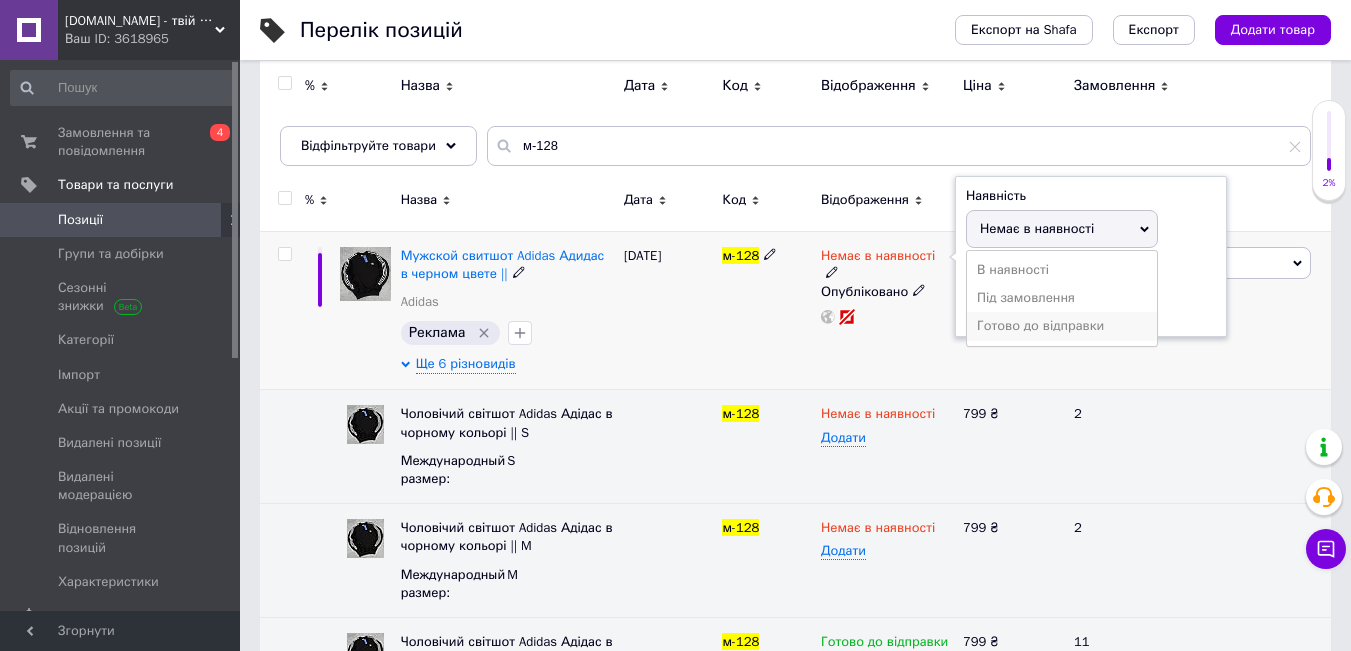 click on "Готово до відправки" at bounding box center [1062, 326] 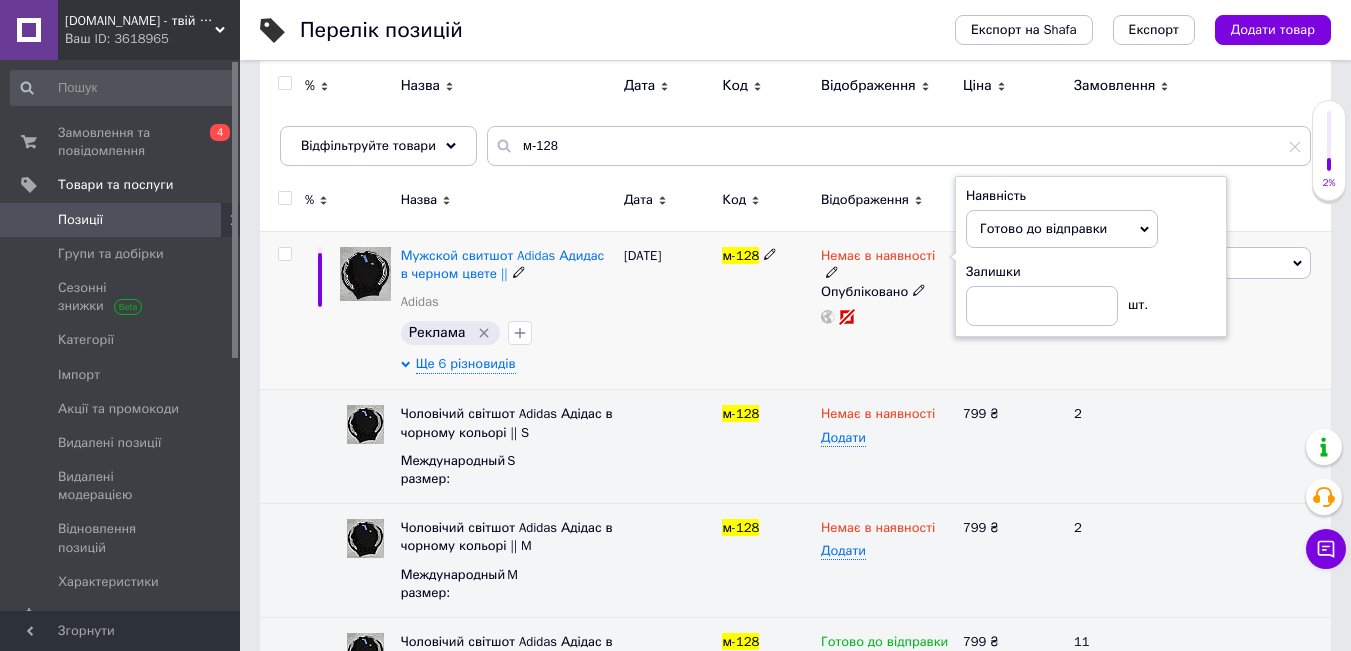 click on "м-128" at bounding box center [766, 310] 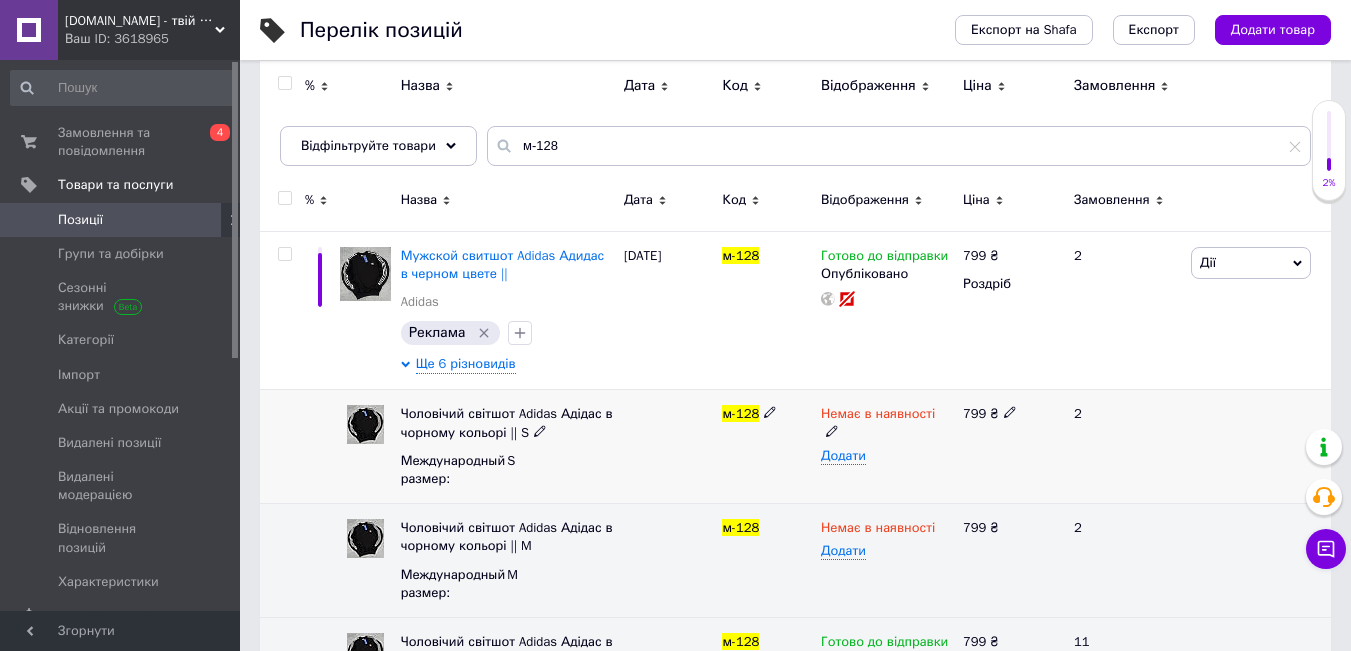 click 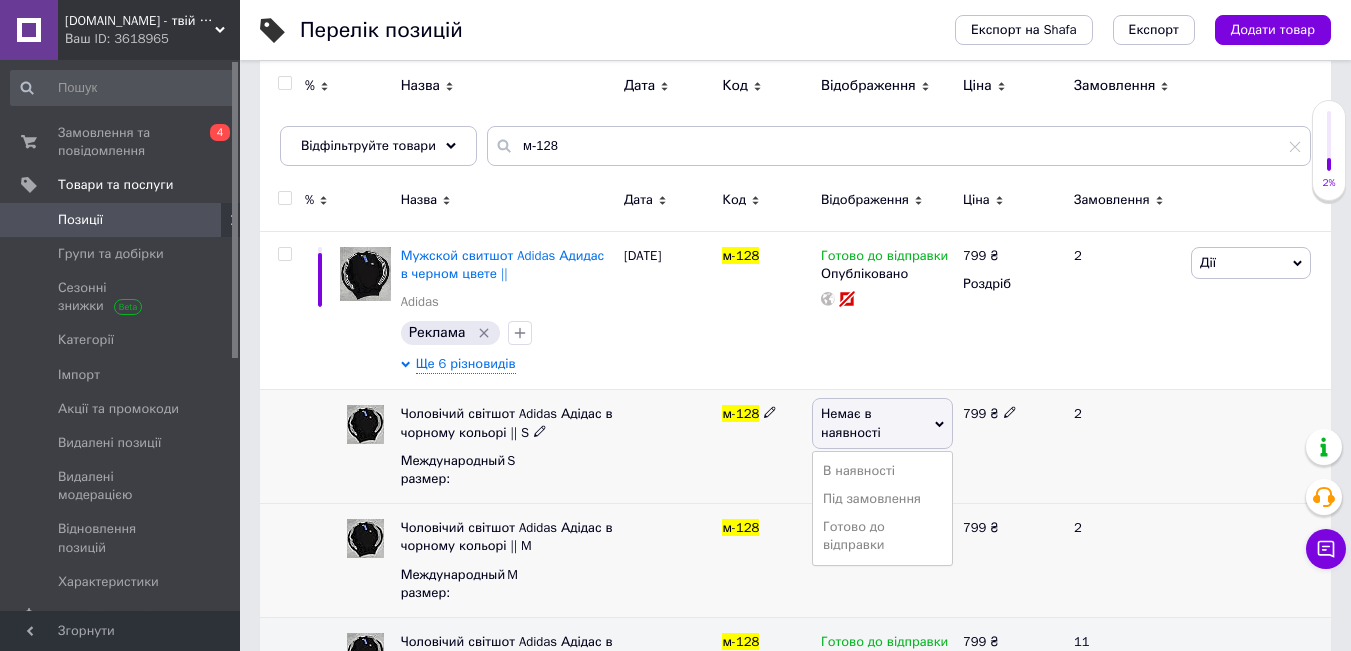 click on "Готово до відправки" at bounding box center [882, 536] 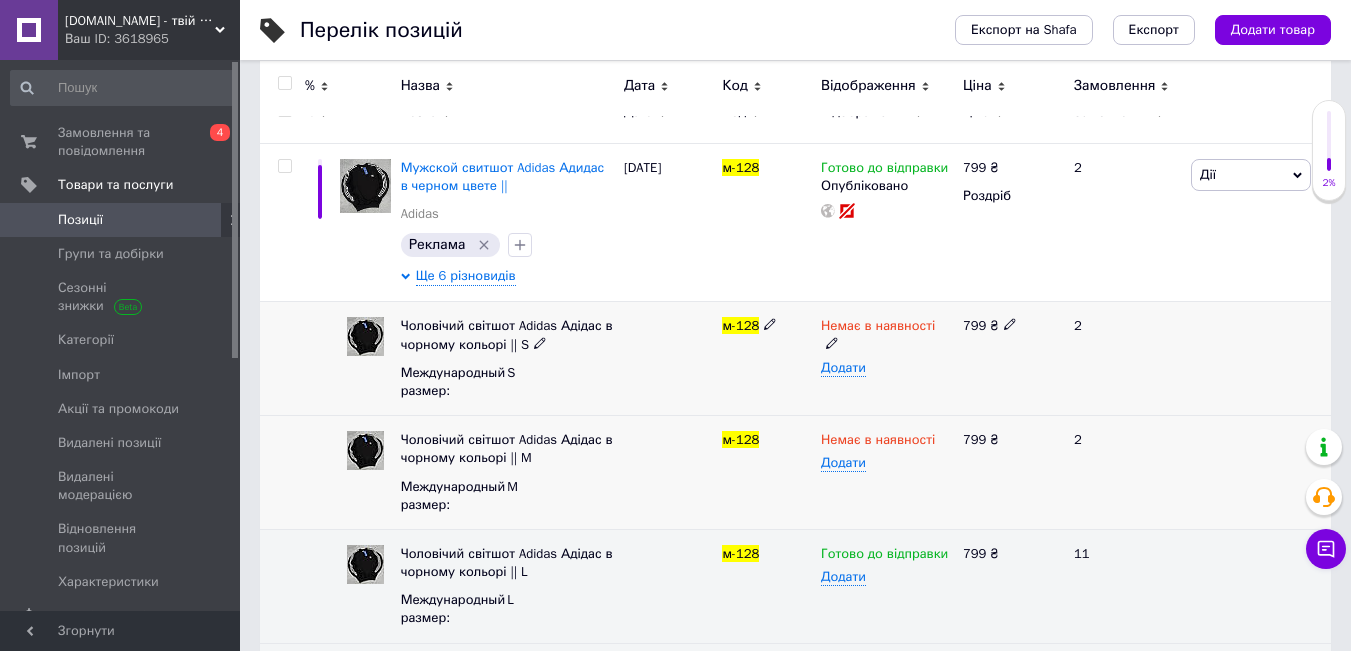 scroll, scrollTop: 400, scrollLeft: 0, axis: vertical 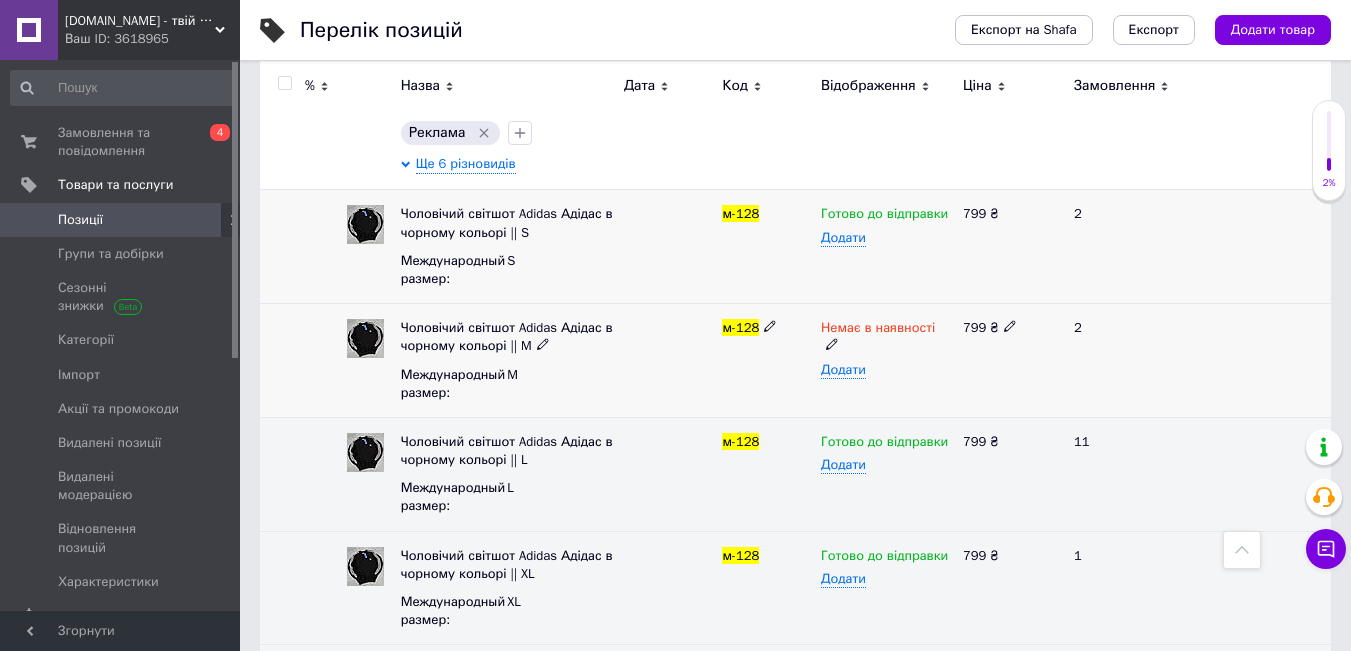 click 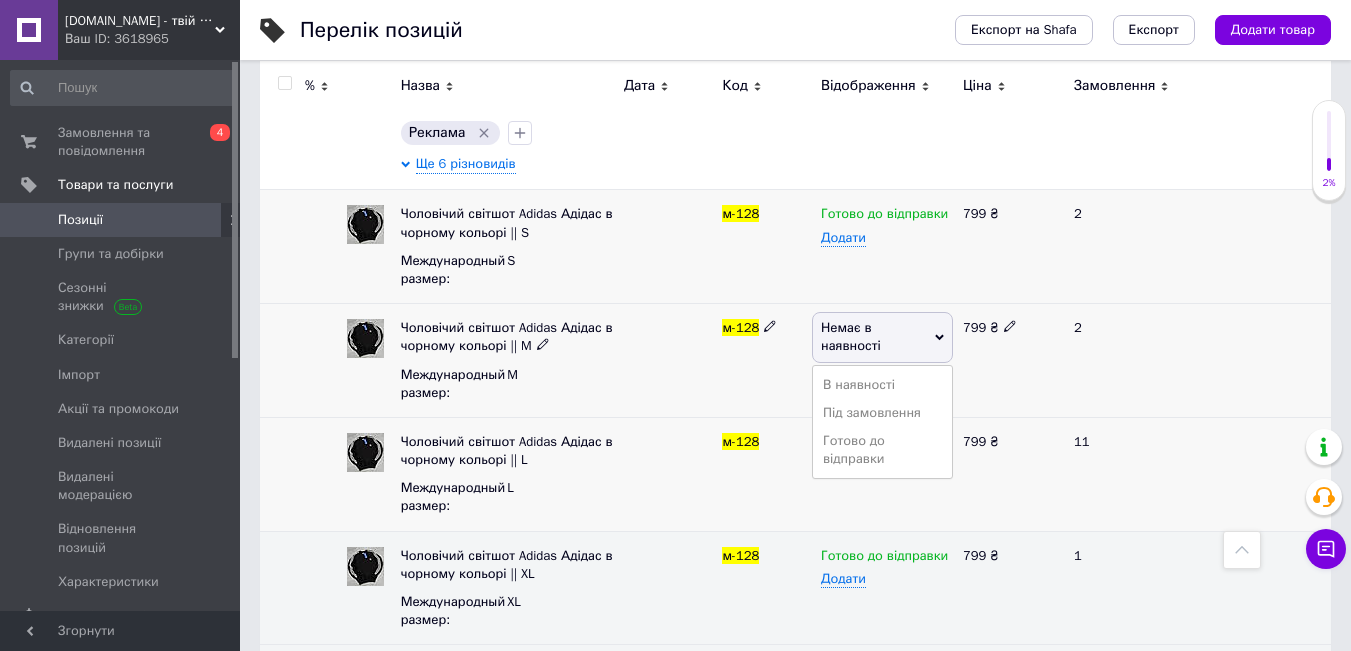 drag, startPoint x: 849, startPoint y: 451, endPoint x: 790, endPoint y: 444, distance: 59.413803 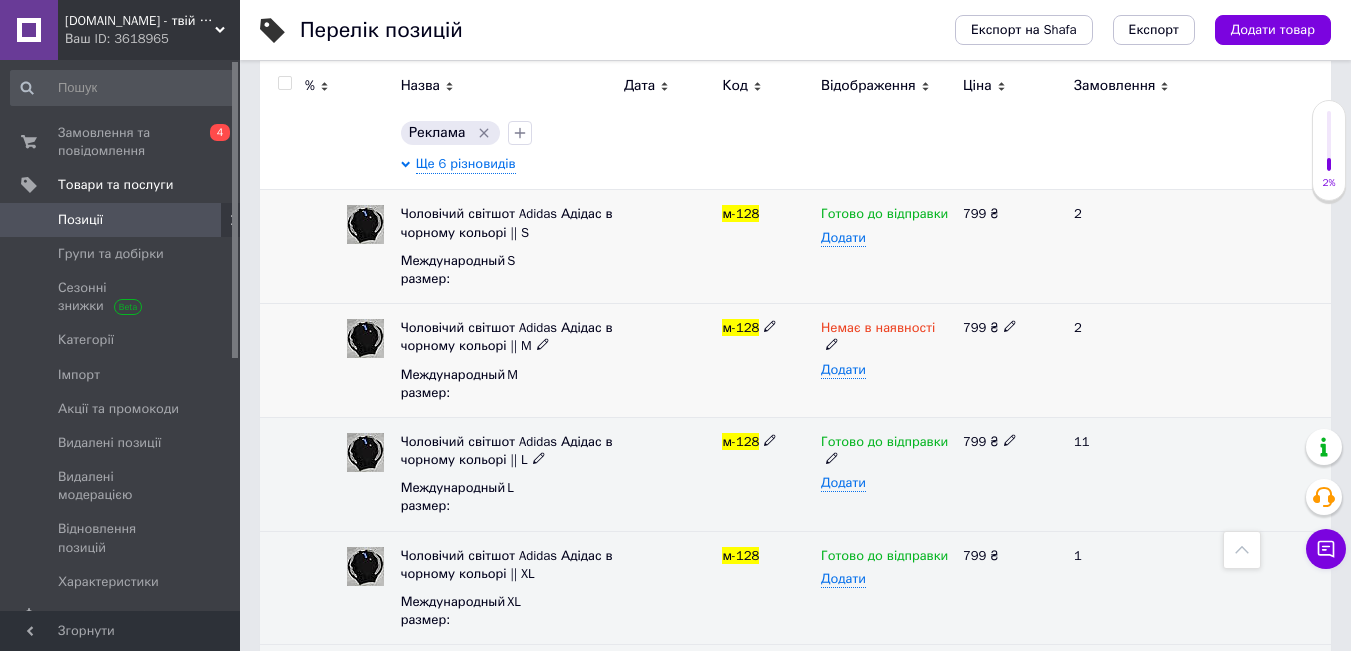 click on "м-128" at bounding box center (766, 361) 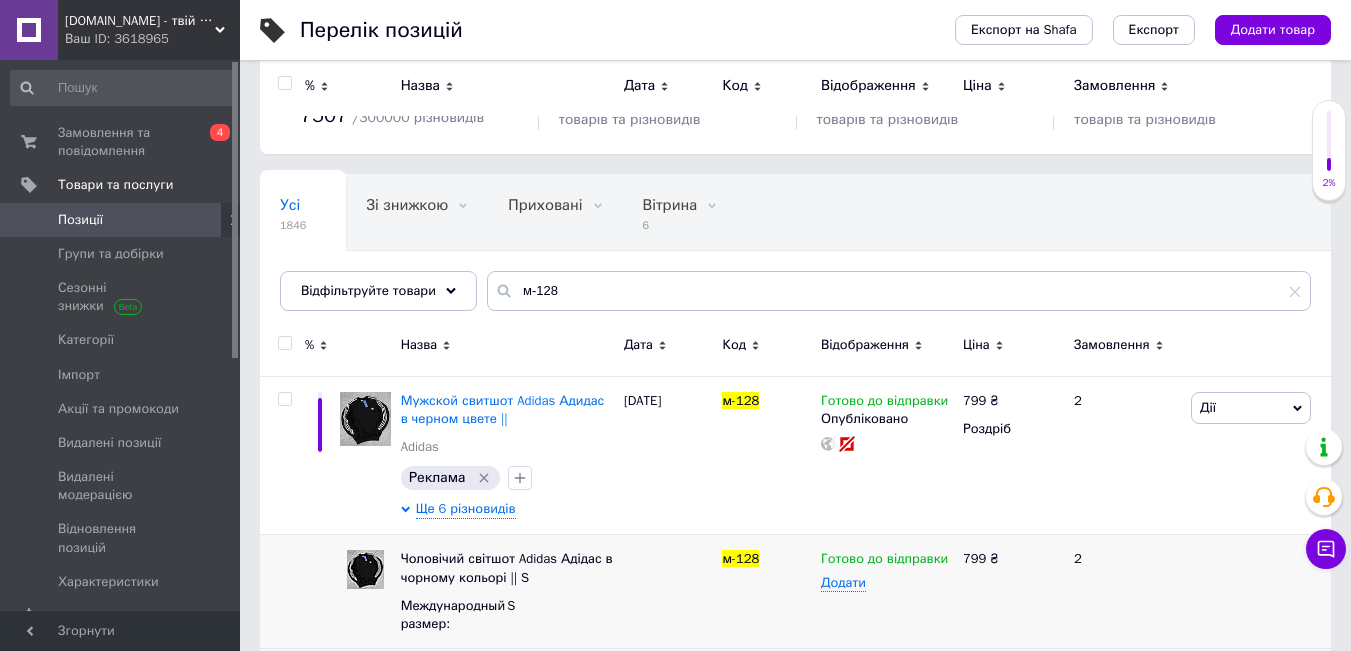scroll, scrollTop: 0, scrollLeft: 0, axis: both 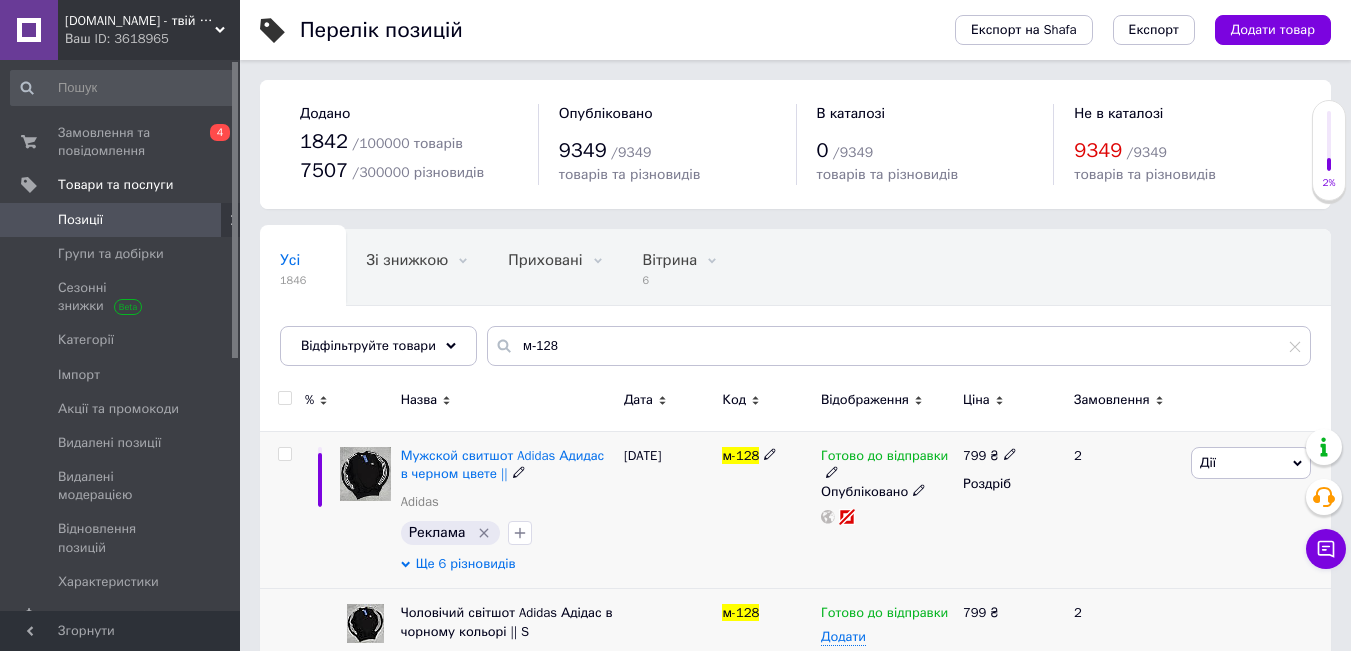 click on "Ще 6 різновидів" at bounding box center (466, 564) 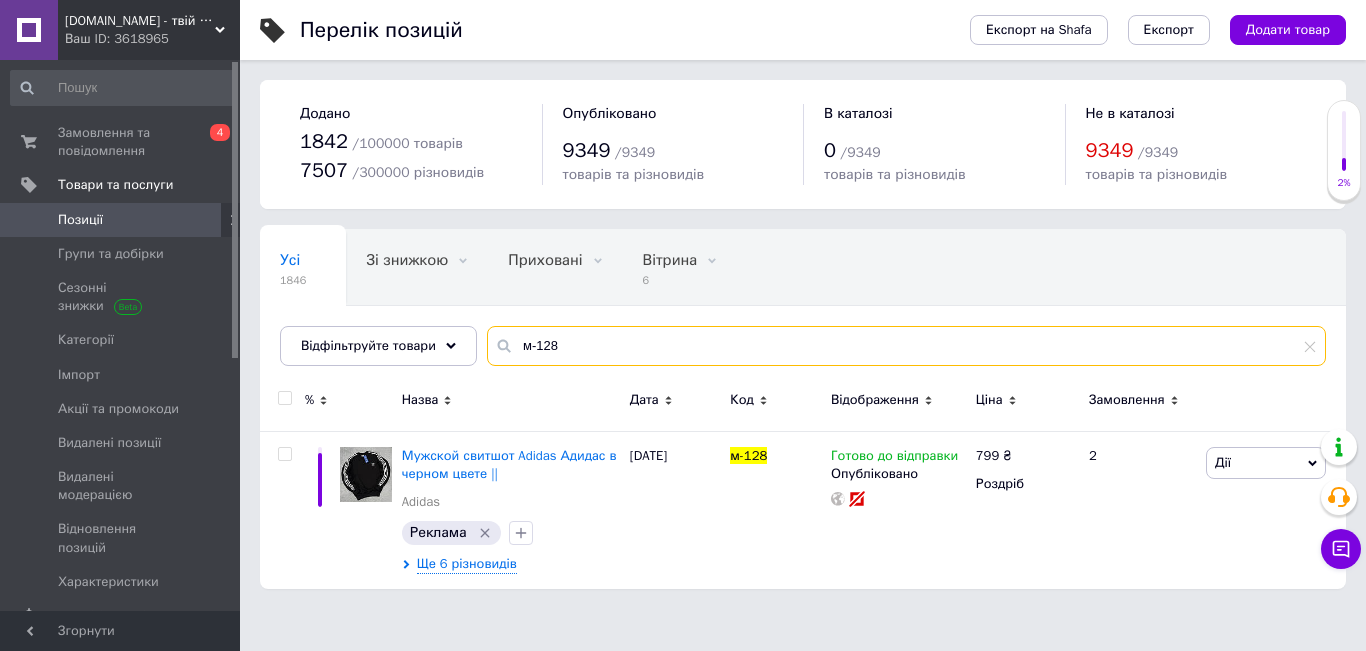 click on "м-128" at bounding box center [906, 346] 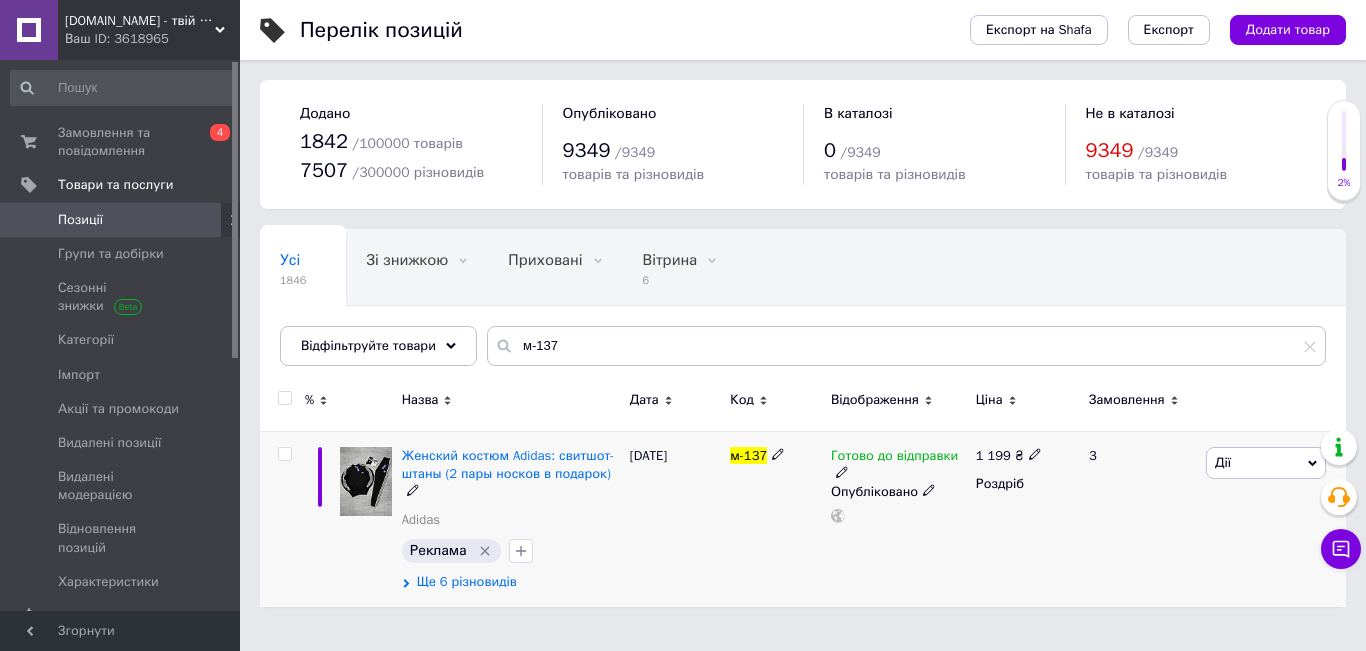 click on "Ще 6 різновидів" at bounding box center [467, 582] 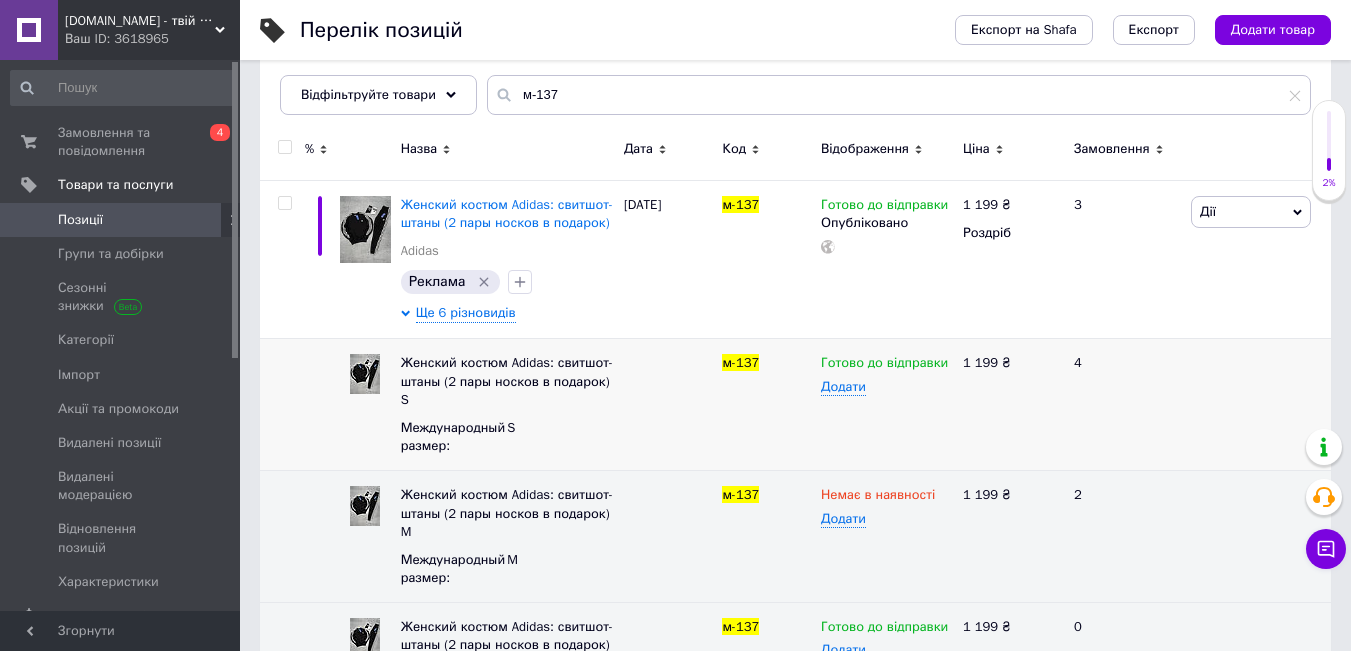 scroll, scrollTop: 400, scrollLeft: 0, axis: vertical 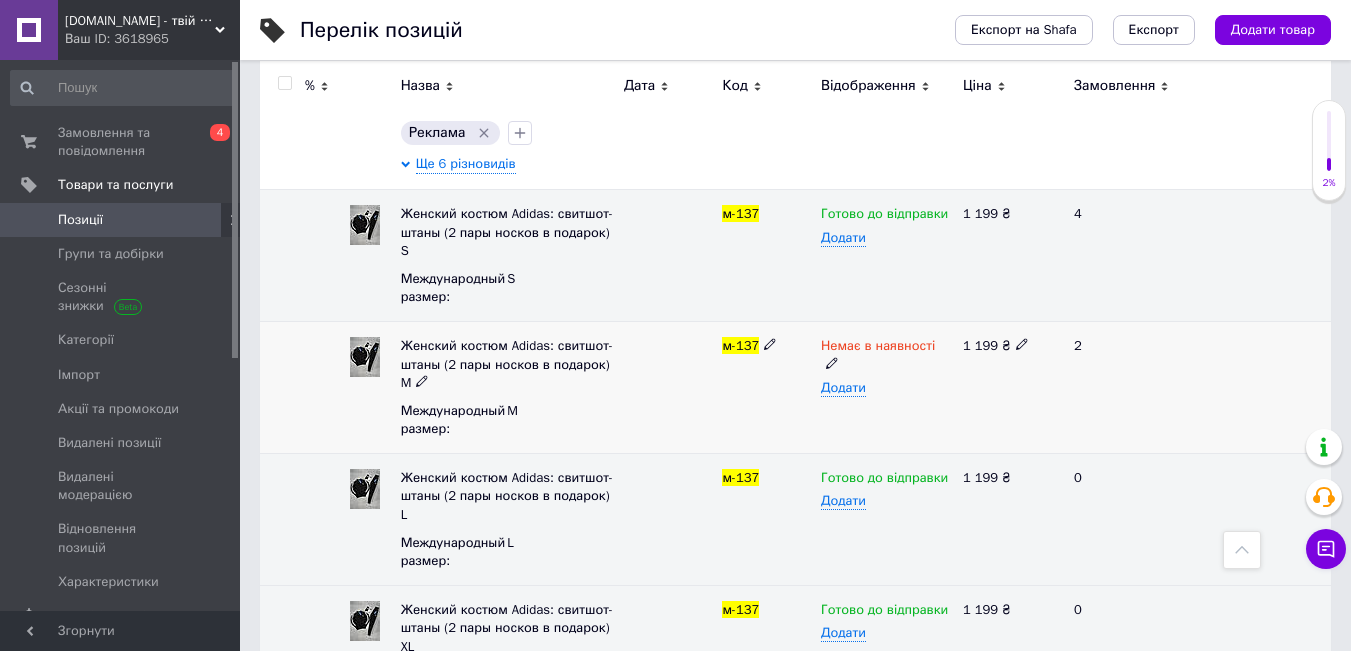 click 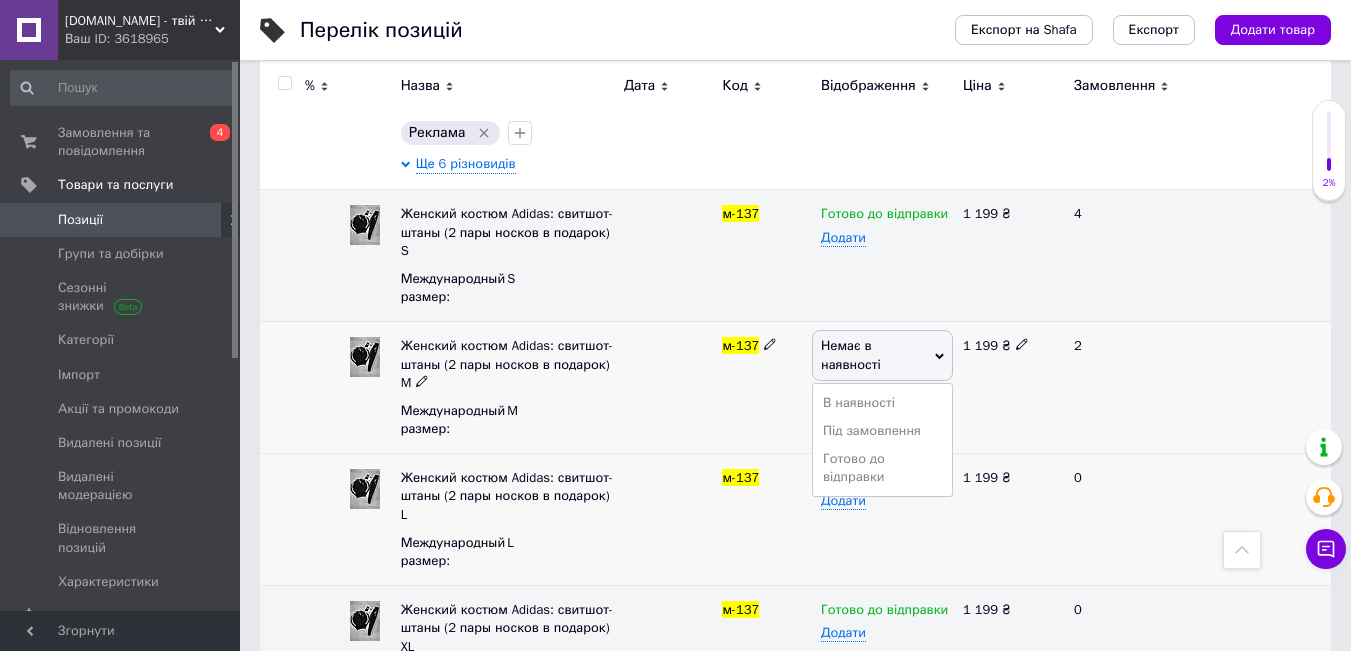 click on "Готово до відправки" at bounding box center [882, 468] 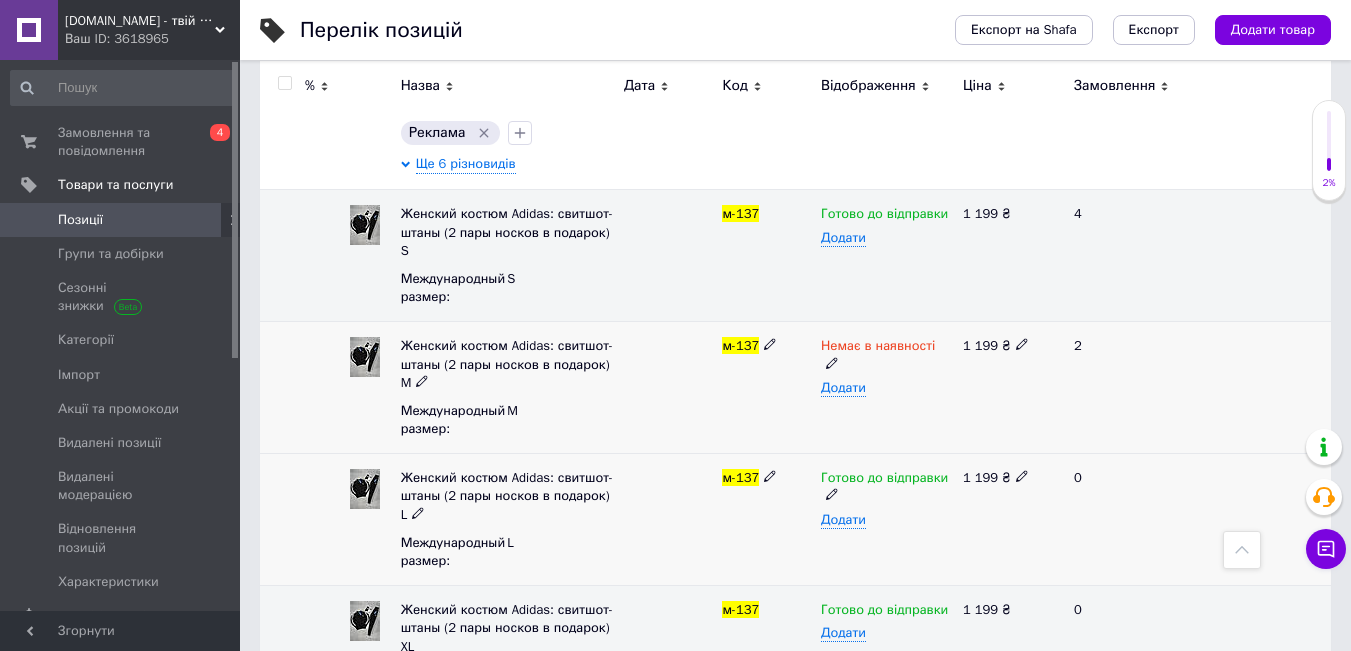 click on "м-137" at bounding box center [766, 520] 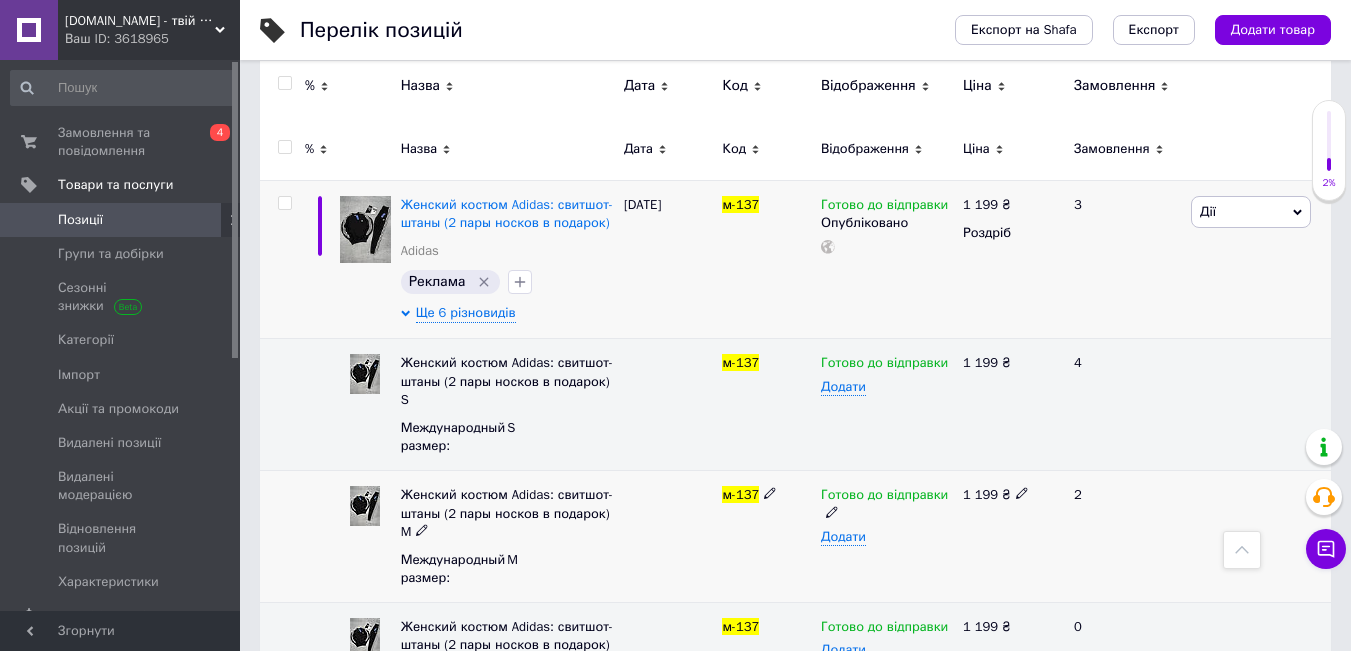 scroll, scrollTop: 100, scrollLeft: 0, axis: vertical 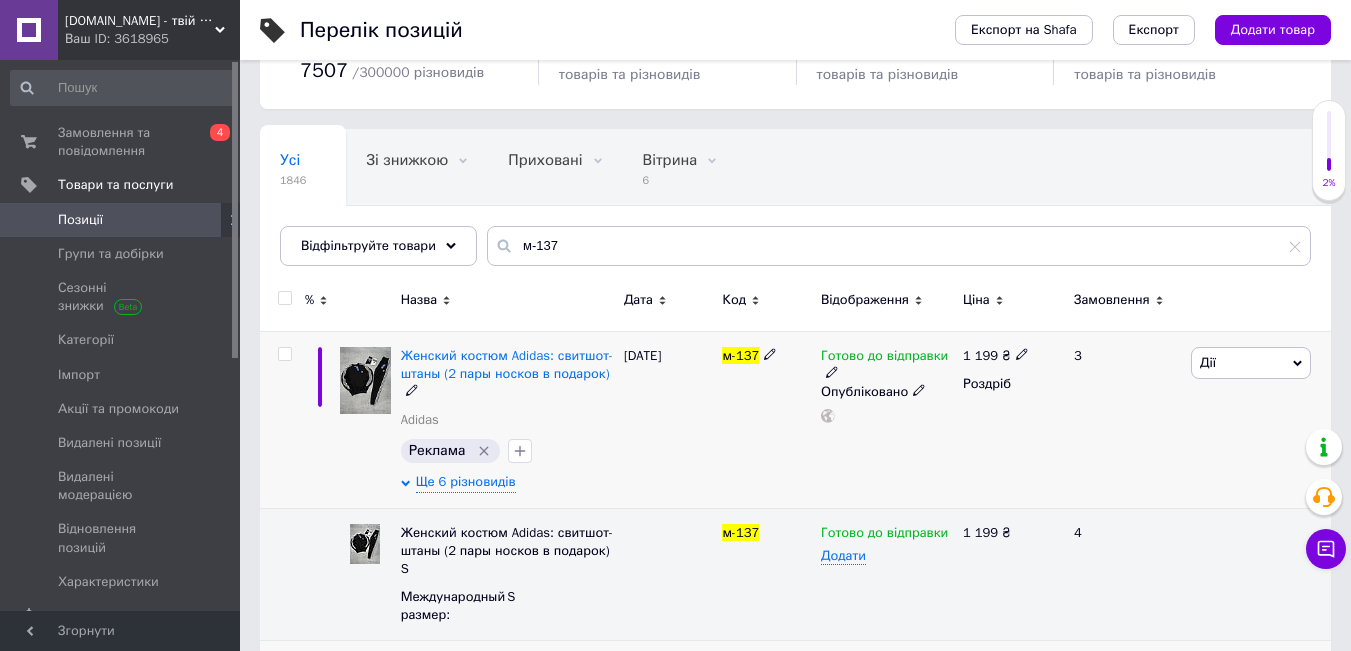 click on "Ще 6 різновидів" at bounding box center [507, 482] 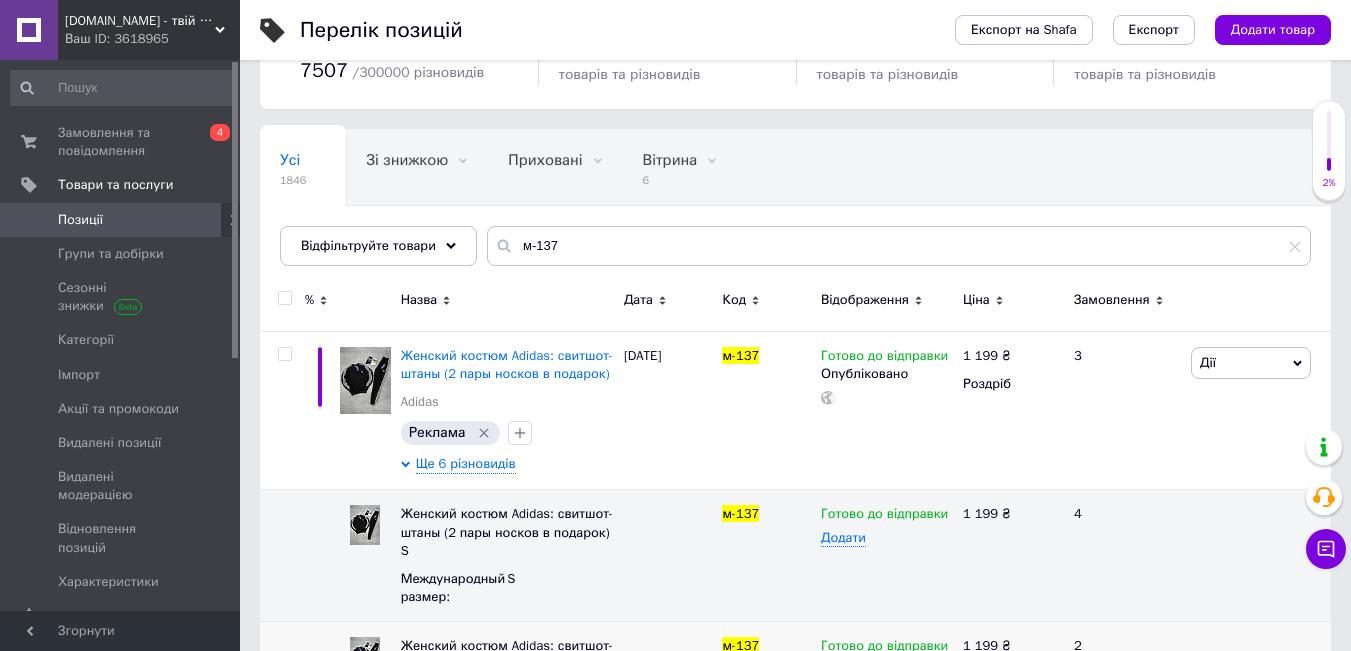 drag, startPoint x: 595, startPoint y: 219, endPoint x: 595, endPoint y: 241, distance: 22 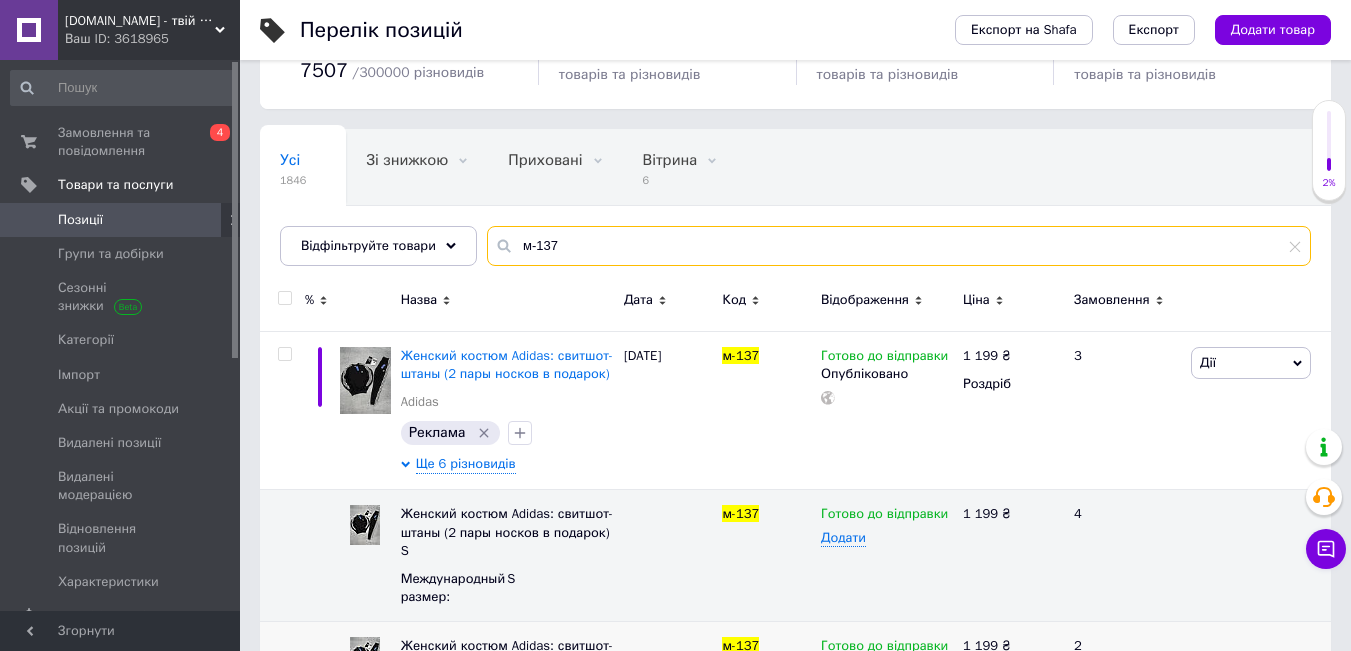 click on "м-137" at bounding box center (899, 246) 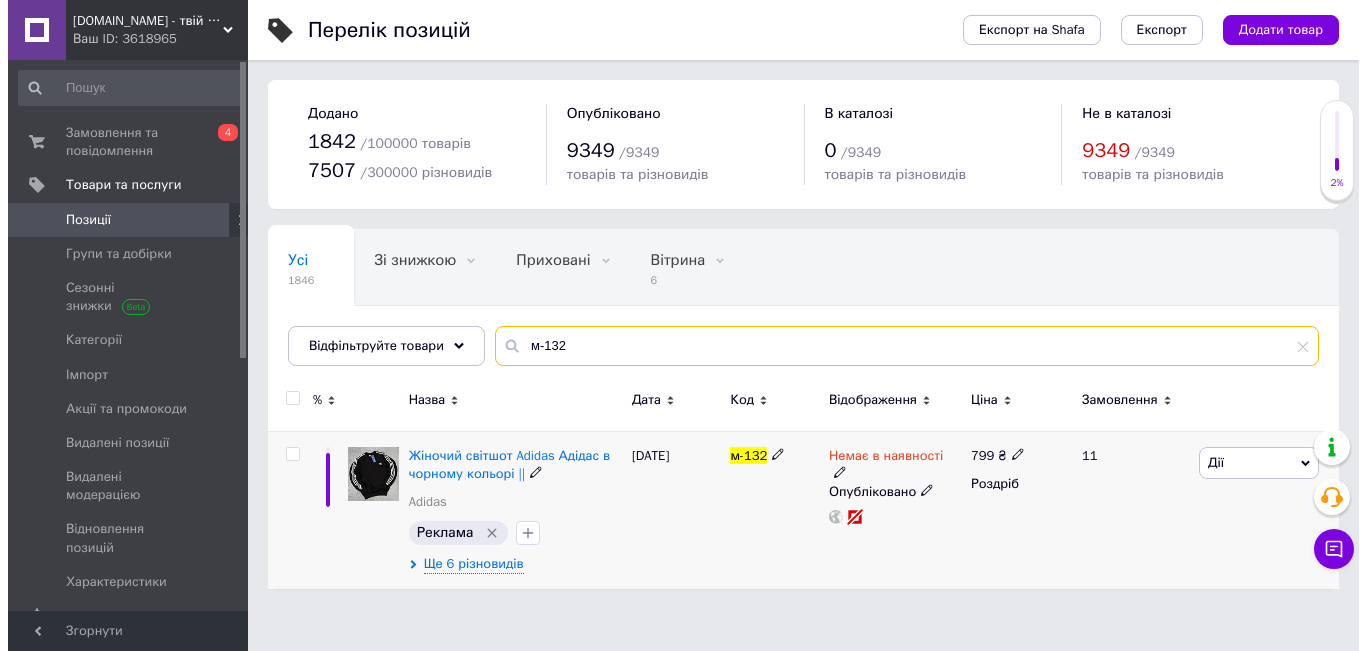 scroll, scrollTop: 0, scrollLeft: 0, axis: both 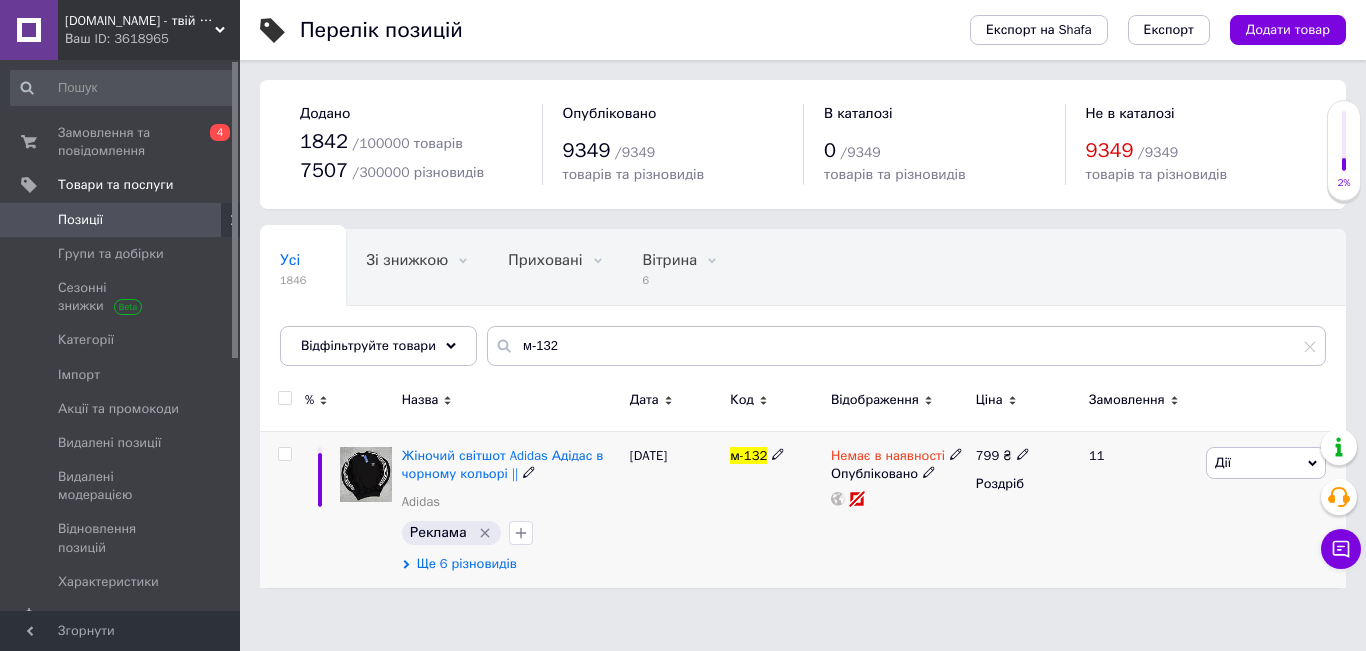 click on "Ще 6 різновидів" at bounding box center (467, 564) 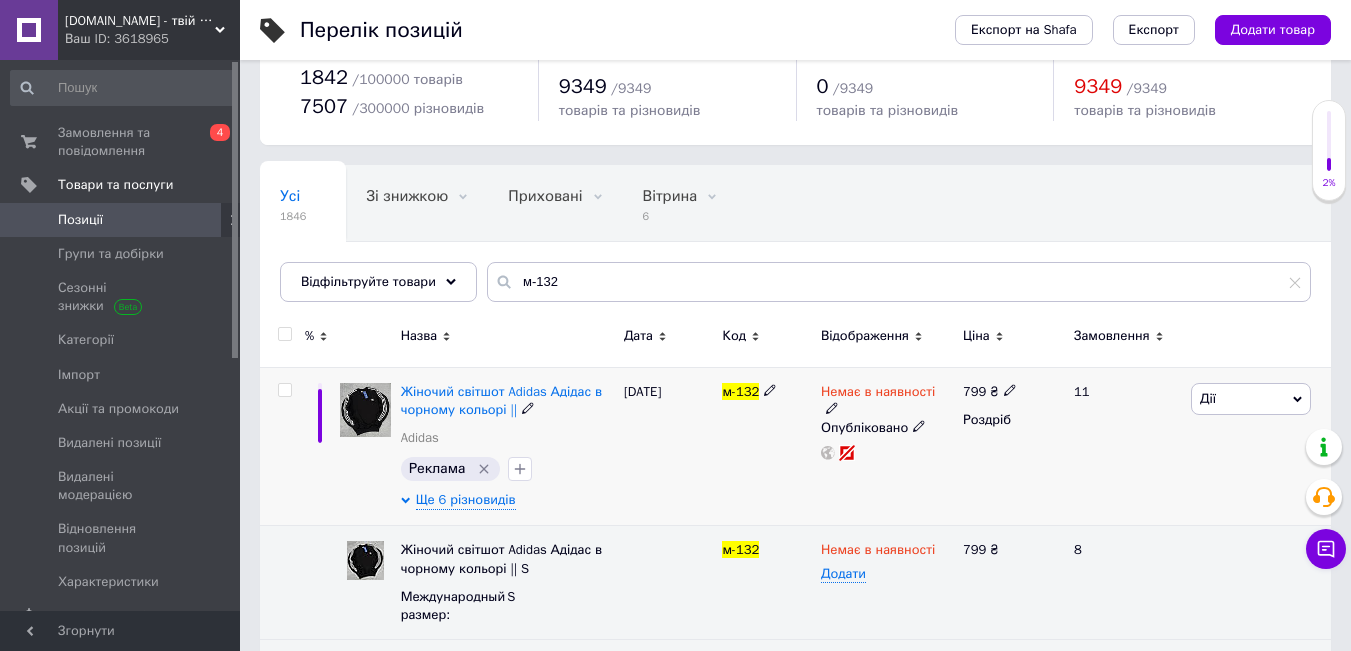 scroll, scrollTop: 100, scrollLeft: 0, axis: vertical 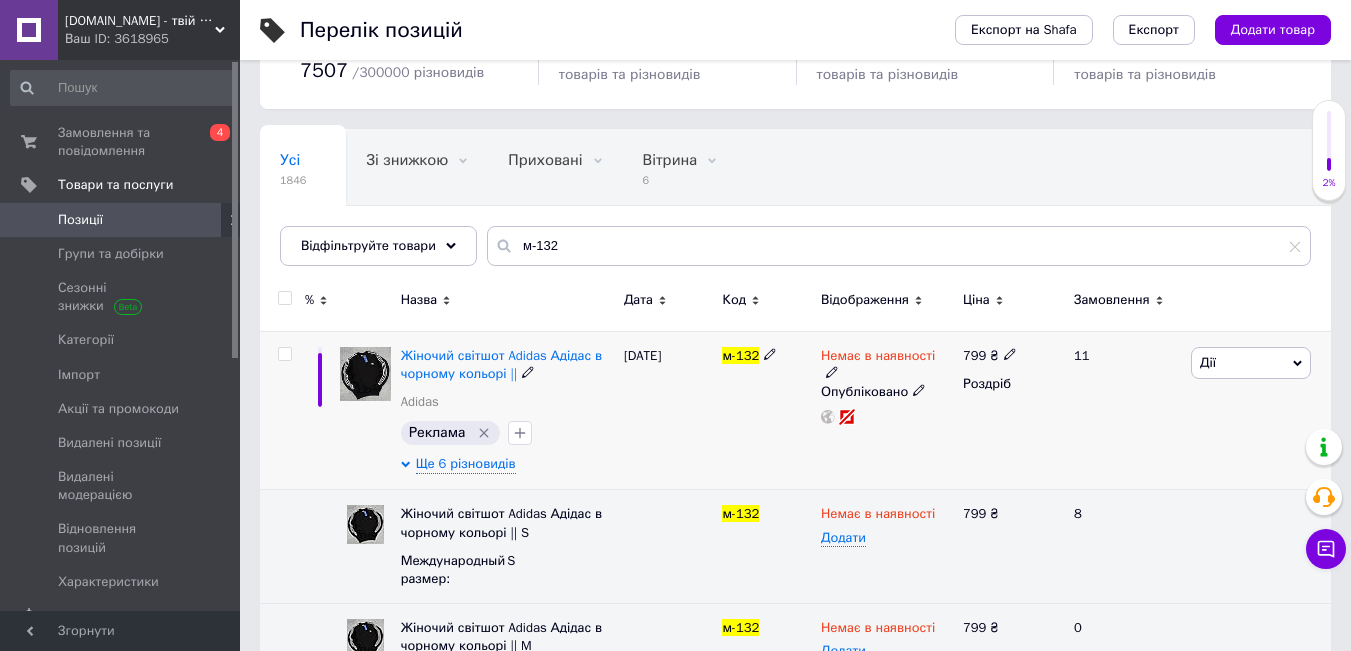 click 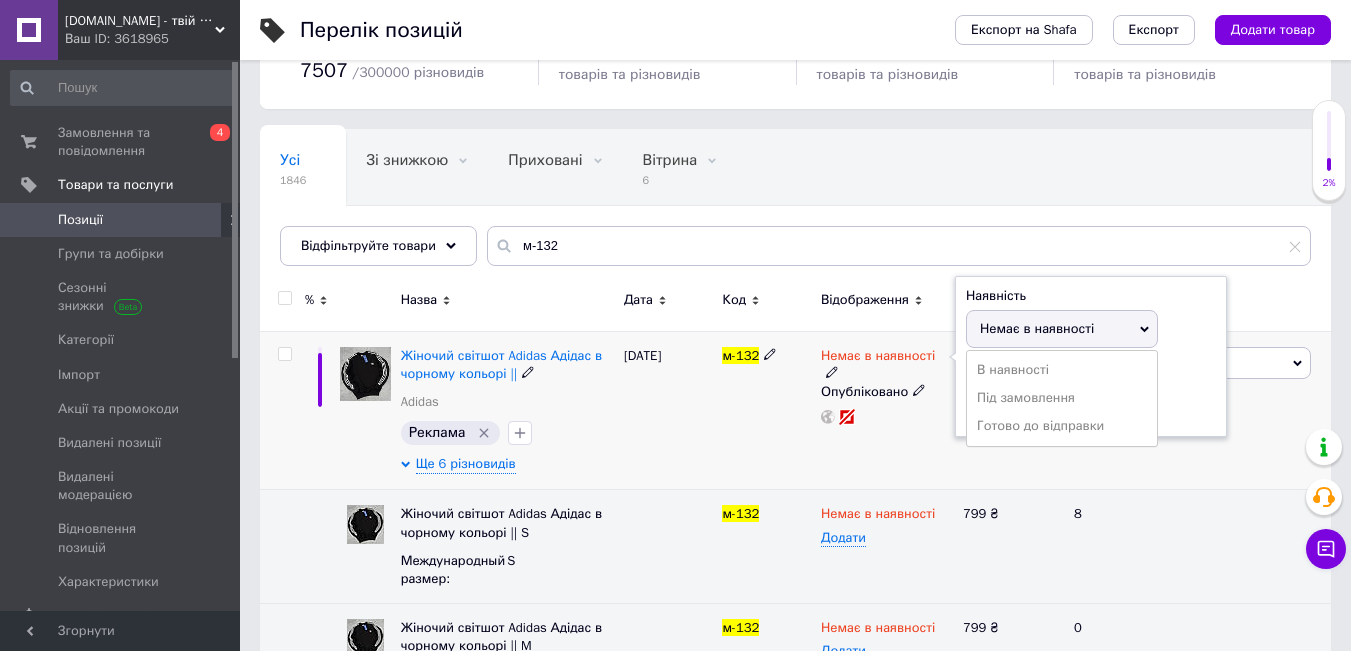 drag, startPoint x: 986, startPoint y: 419, endPoint x: 854, endPoint y: 454, distance: 136.56134 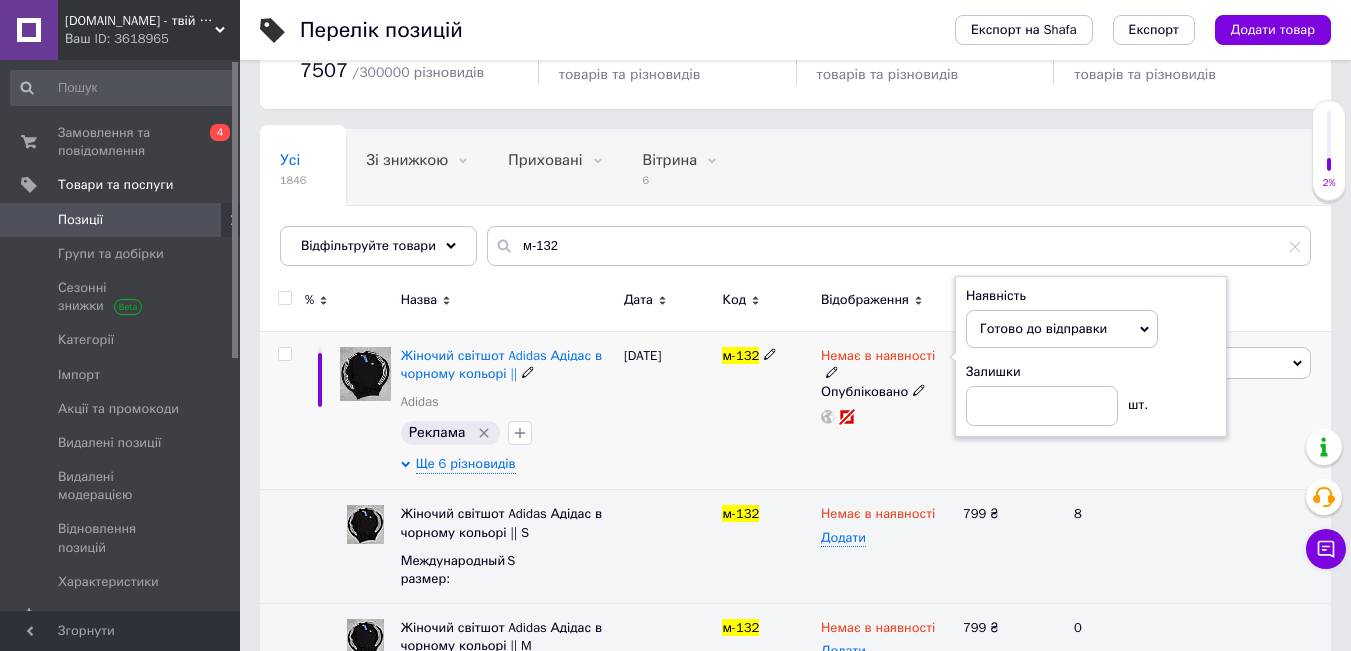 drag, startPoint x: 775, startPoint y: 452, endPoint x: 849, endPoint y: 450, distance: 74.02702 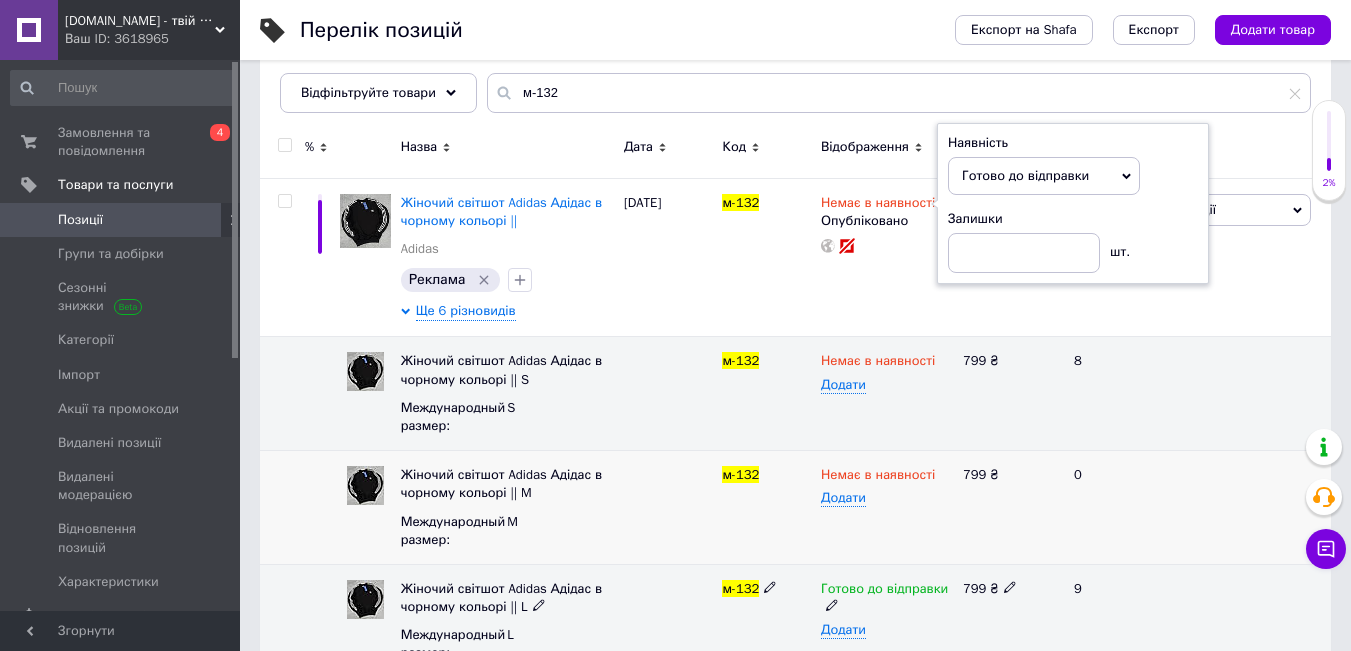 scroll, scrollTop: 400, scrollLeft: 0, axis: vertical 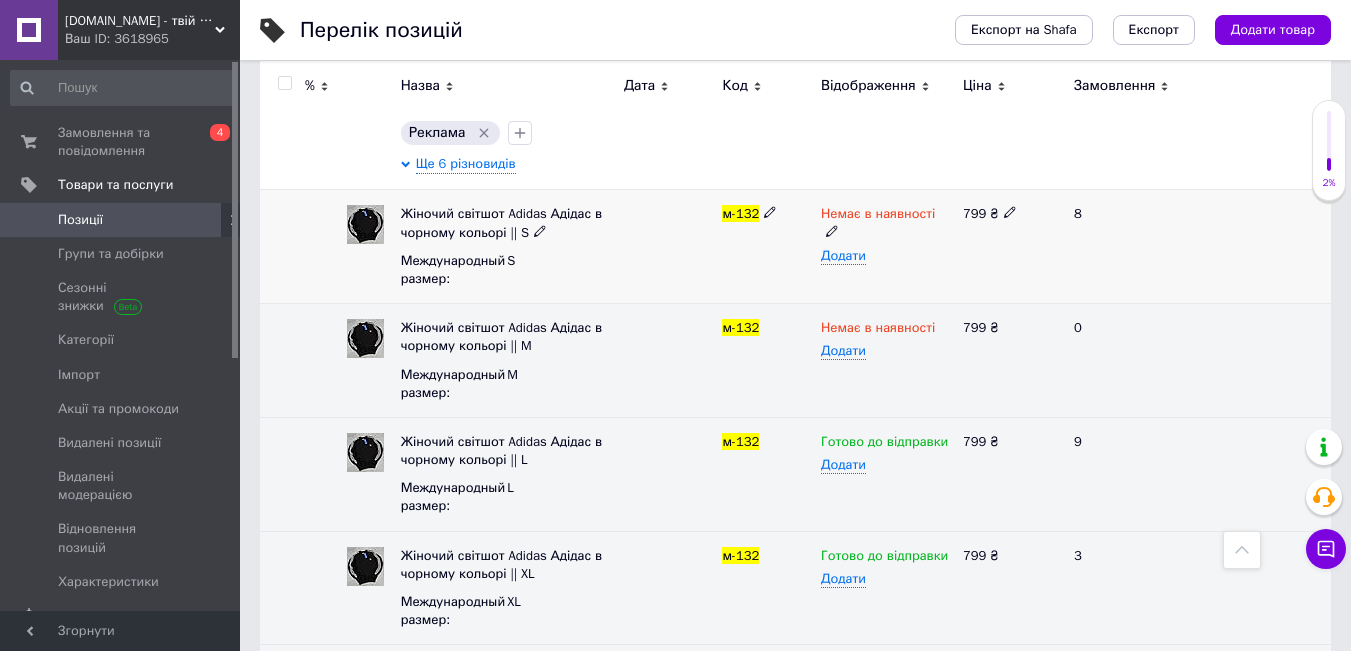 click on "Немає в наявності Додати" at bounding box center [887, 247] 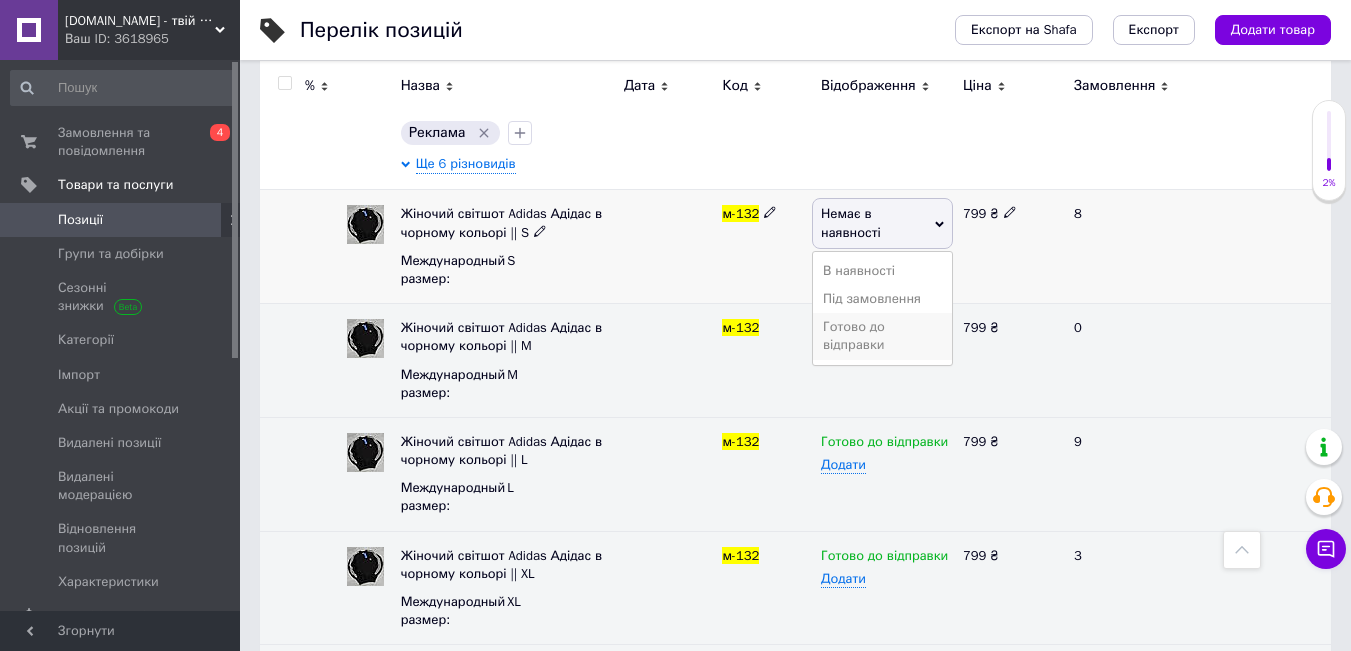 click on "Готово до відправки" at bounding box center (882, 336) 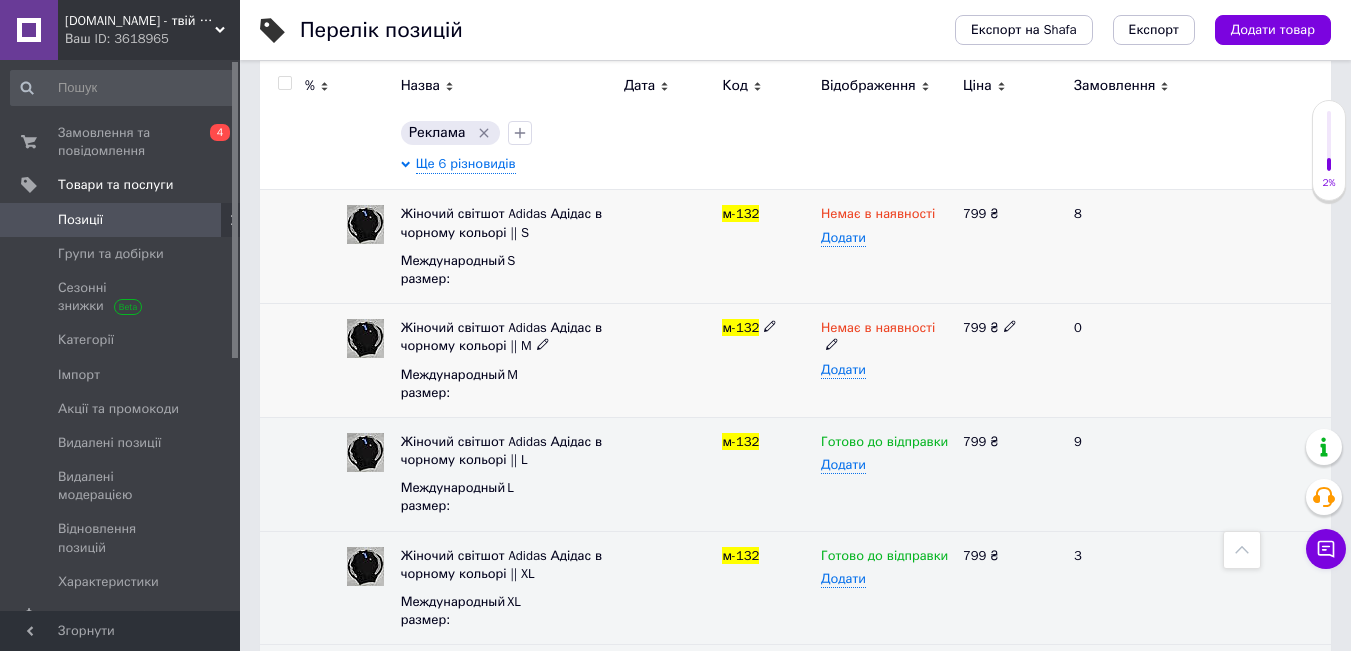 click at bounding box center [832, 344] 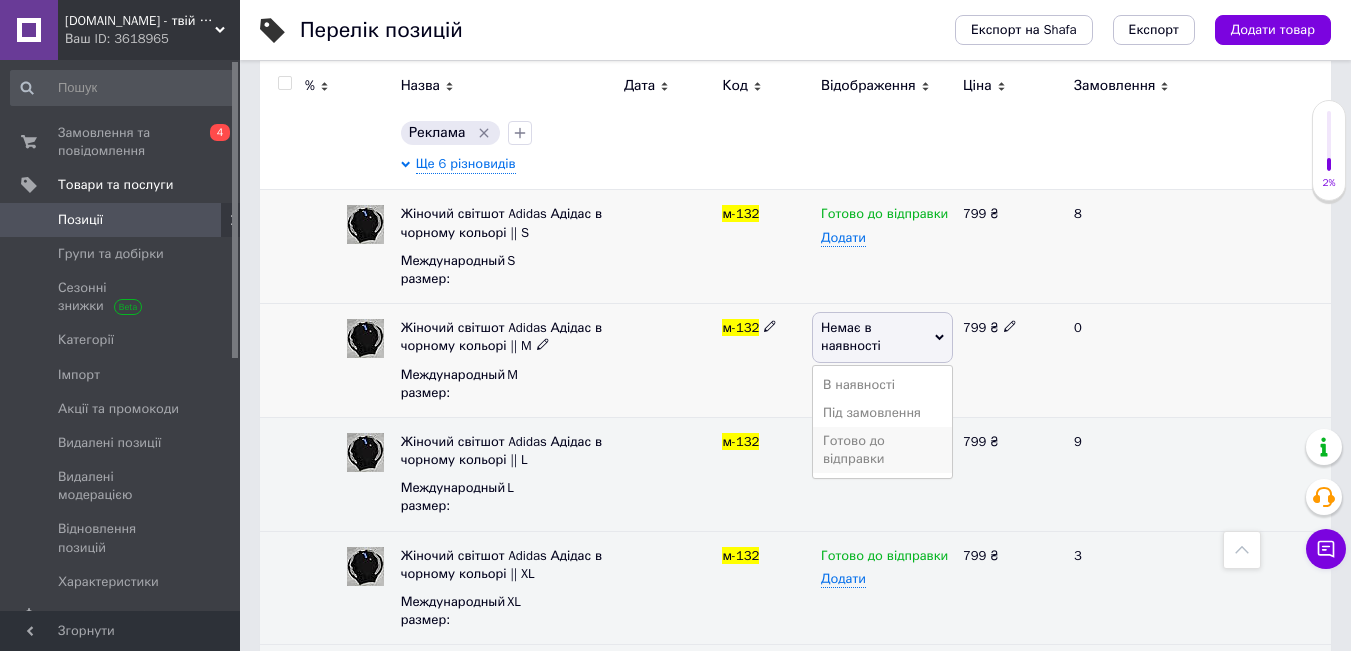click on "Готово до відправки" at bounding box center (882, 450) 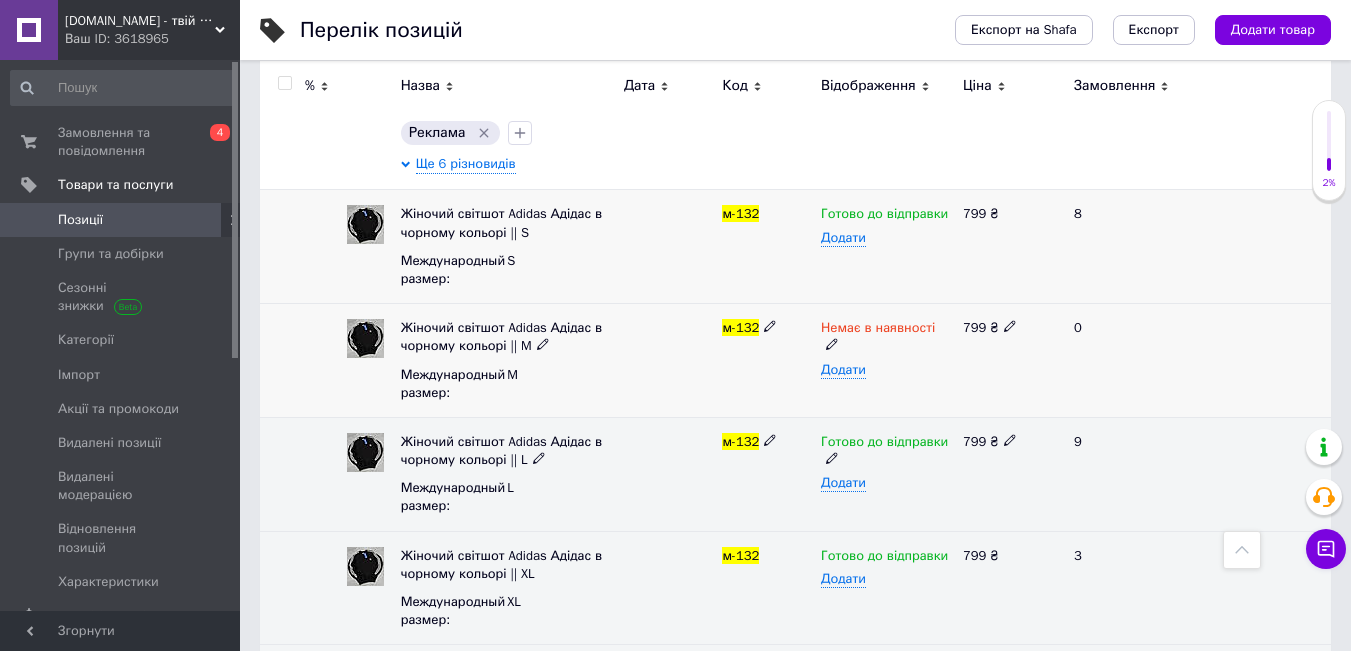 click at bounding box center (668, 361) 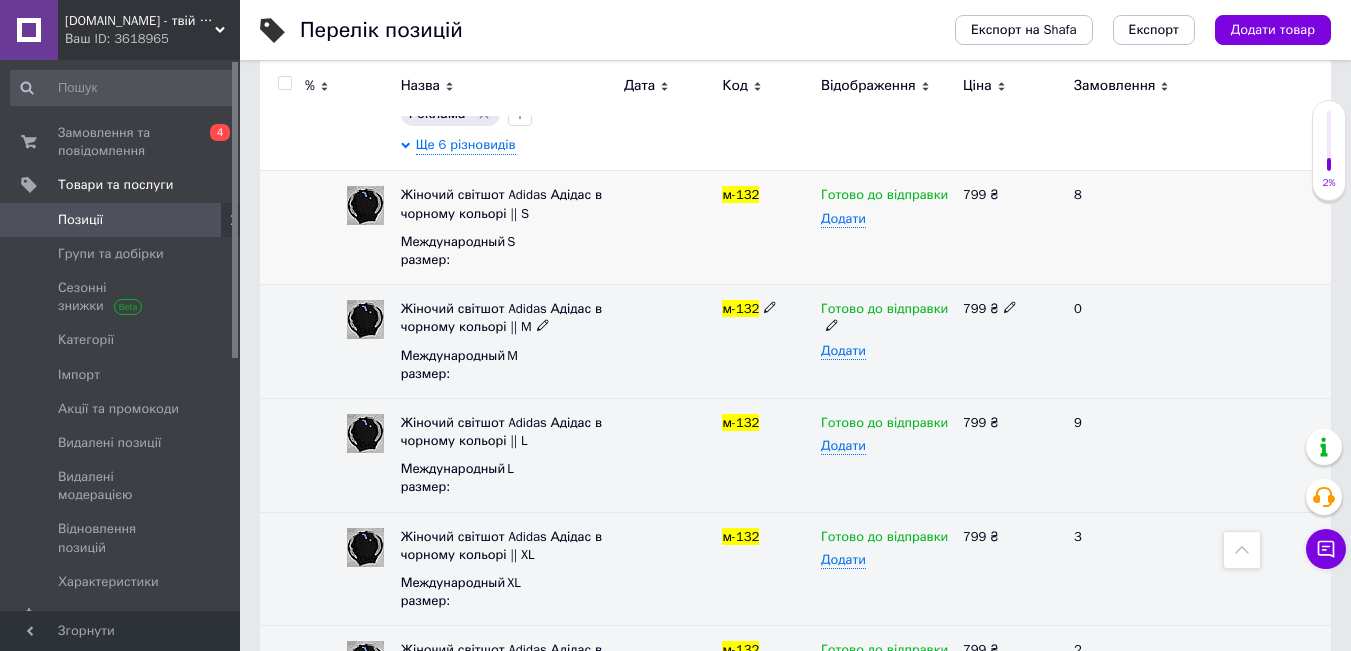 scroll, scrollTop: 200, scrollLeft: 0, axis: vertical 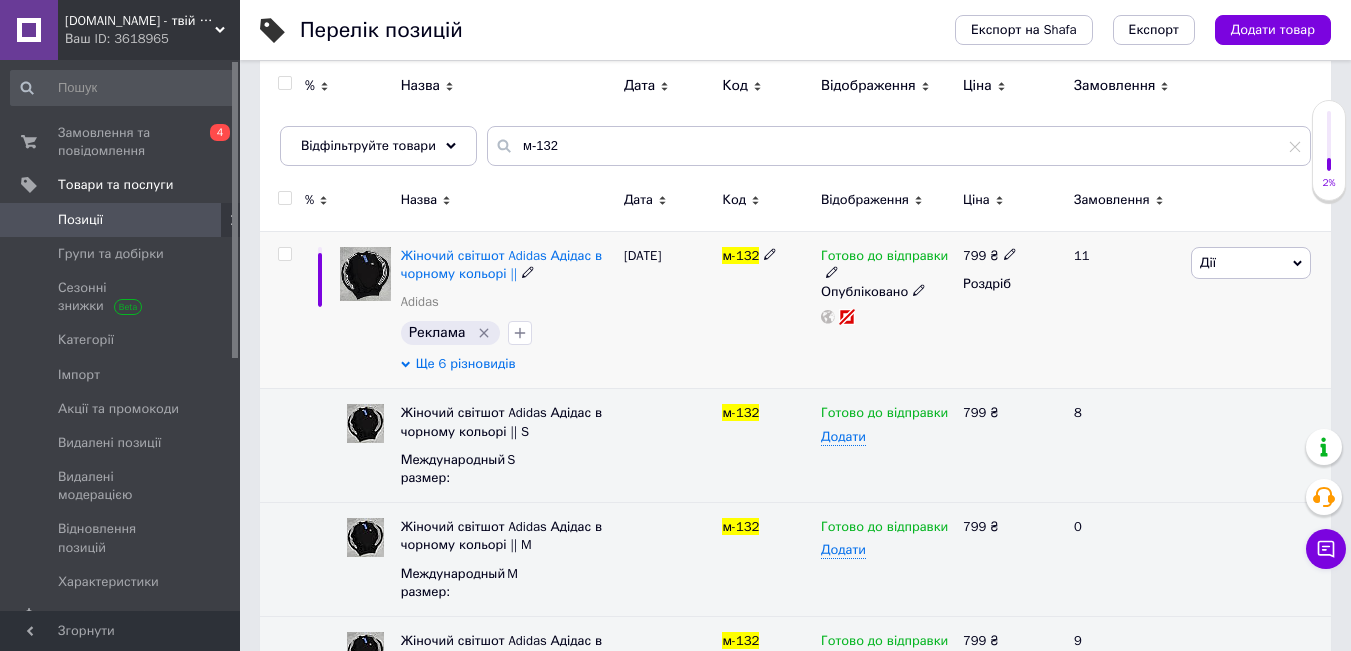 click on "Ще 6 різновидів" at bounding box center (466, 364) 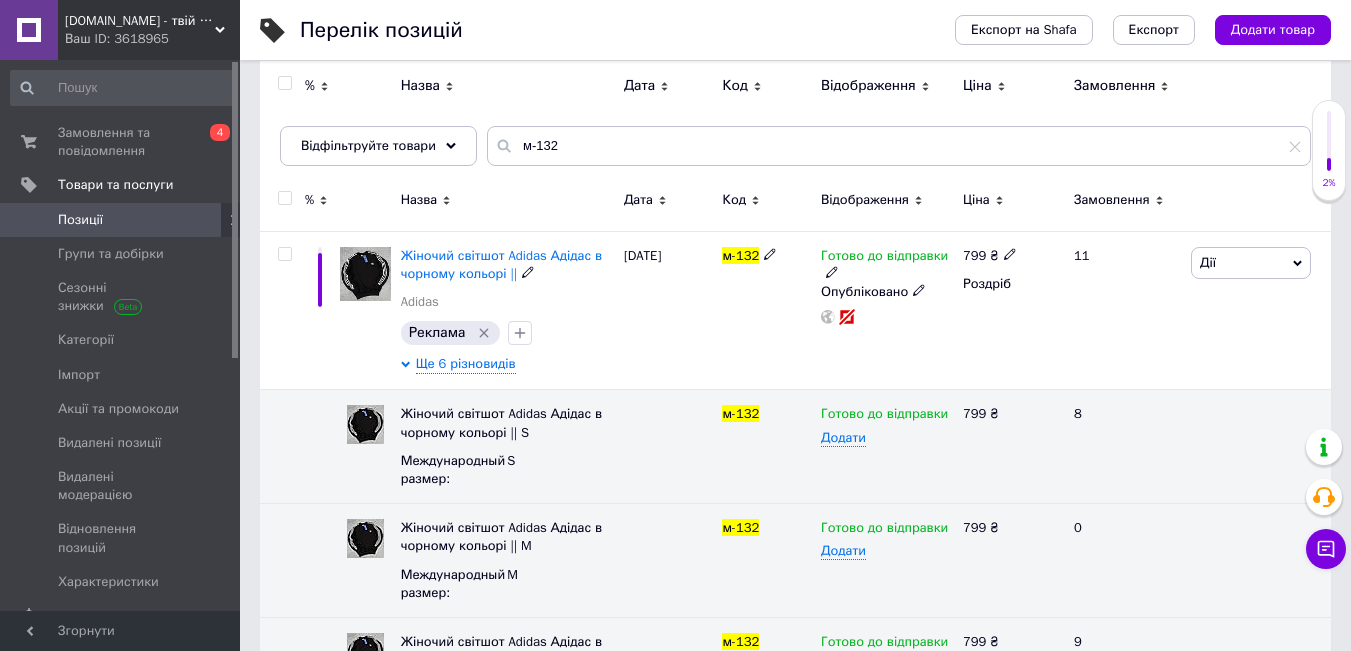 scroll, scrollTop: 0, scrollLeft: 0, axis: both 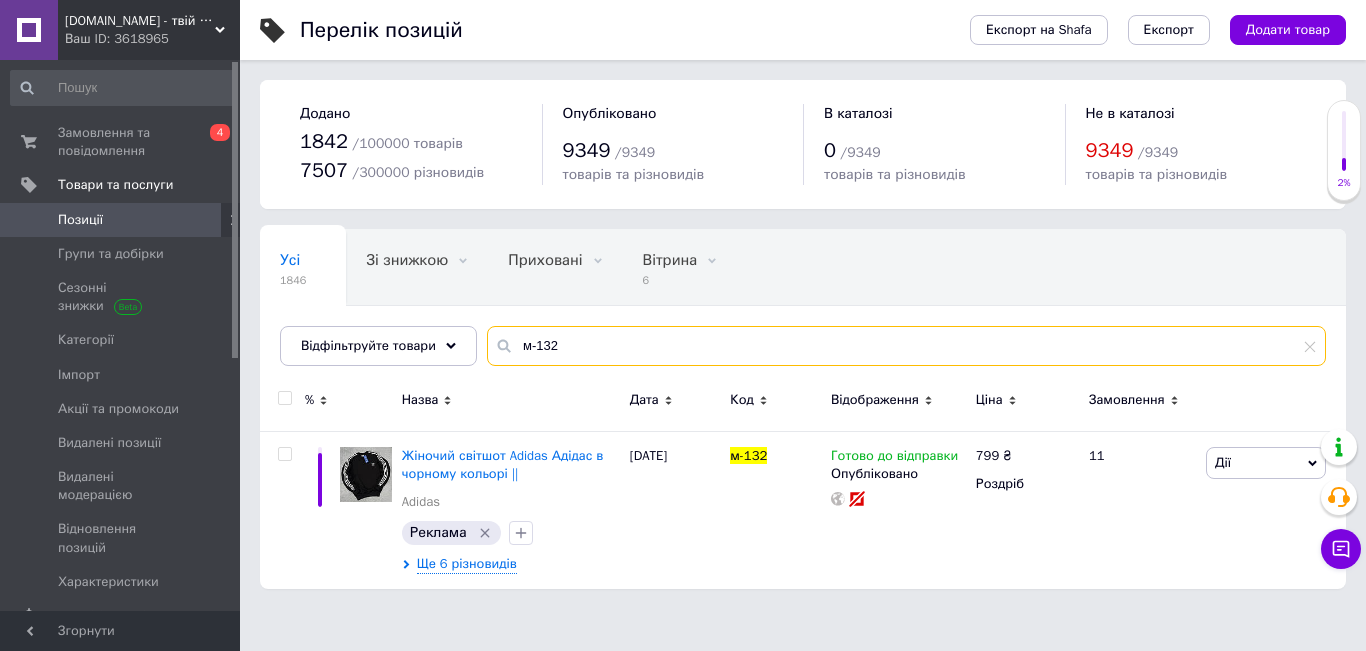 click on "м-132" at bounding box center (906, 346) 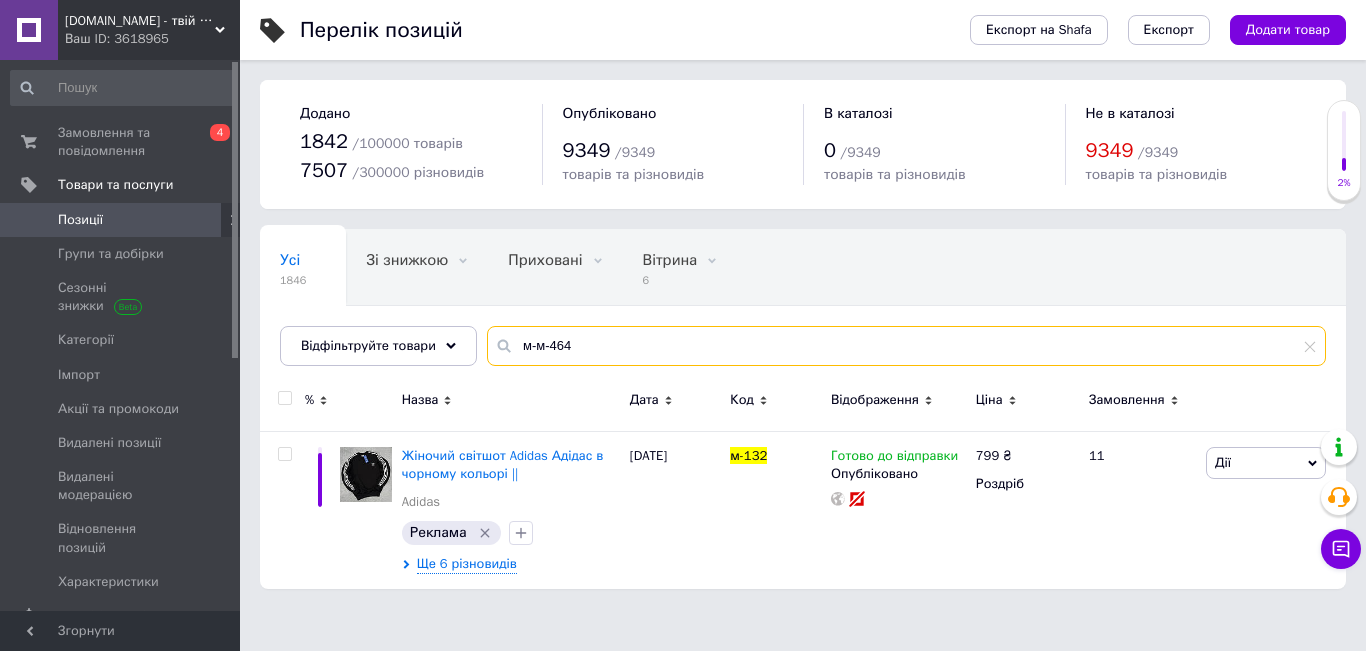 click on "м-м-464" at bounding box center [906, 346] 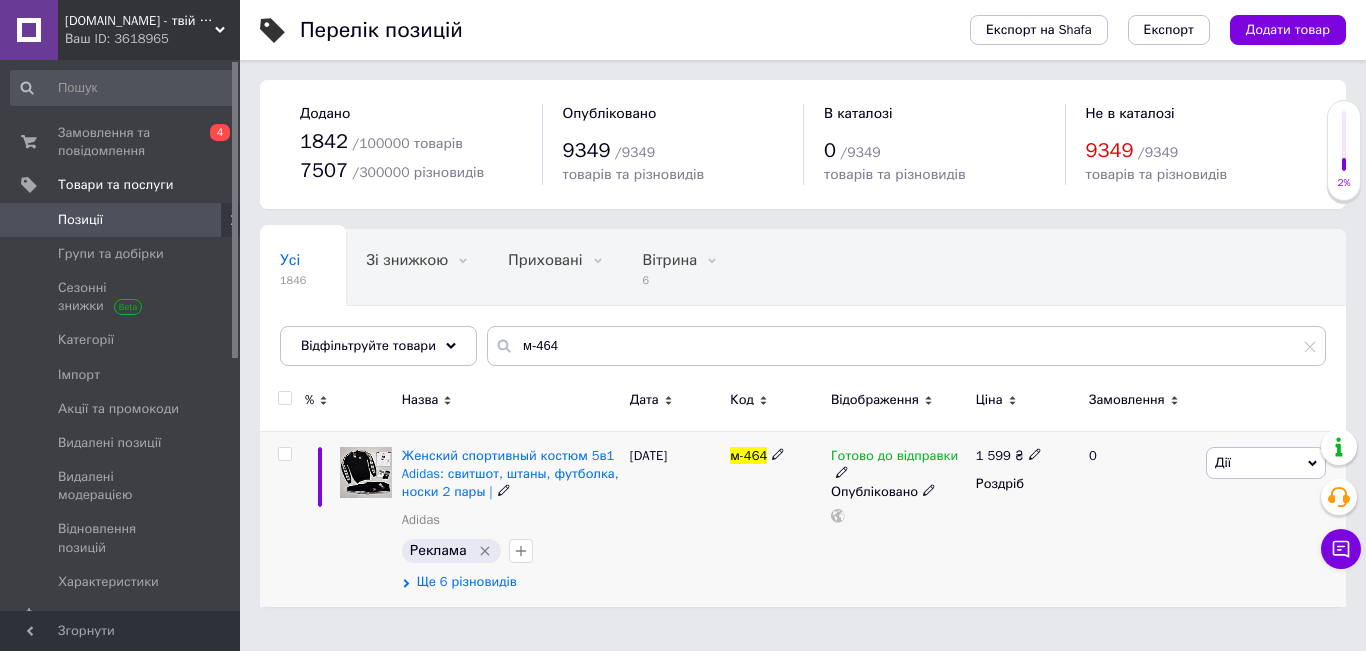 click on "Ще 6 різновидів" at bounding box center [467, 582] 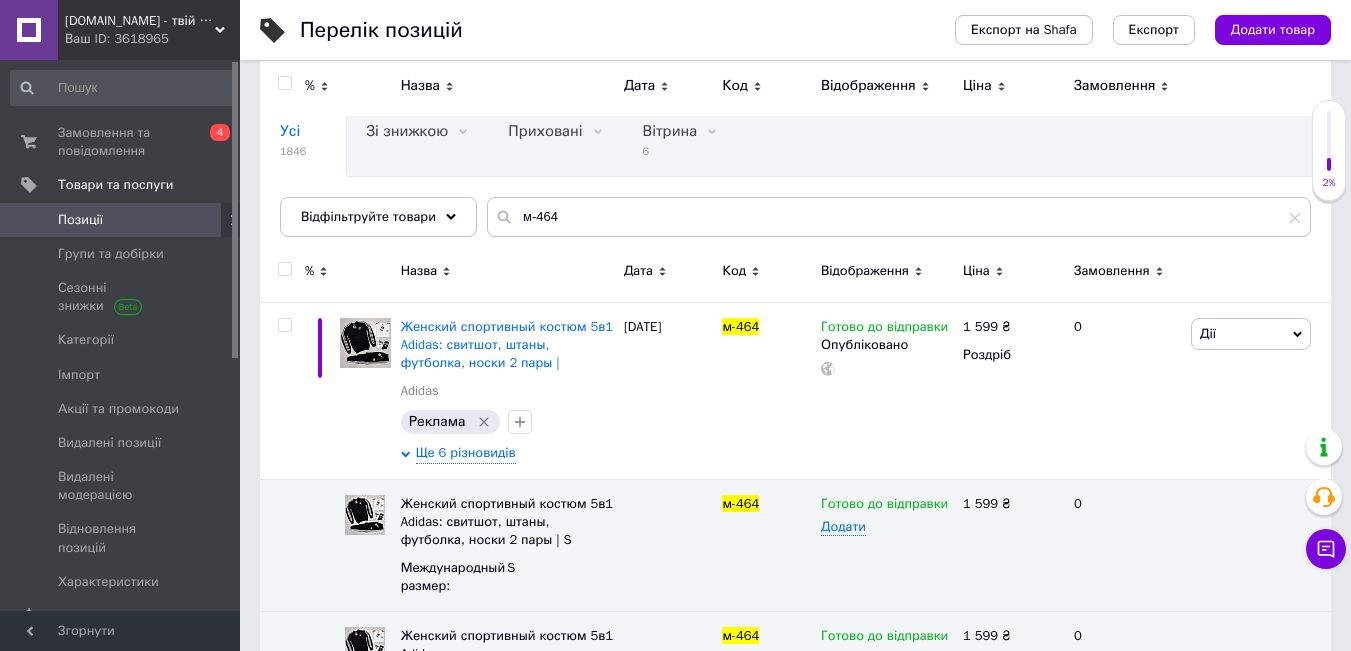 scroll, scrollTop: 0, scrollLeft: 0, axis: both 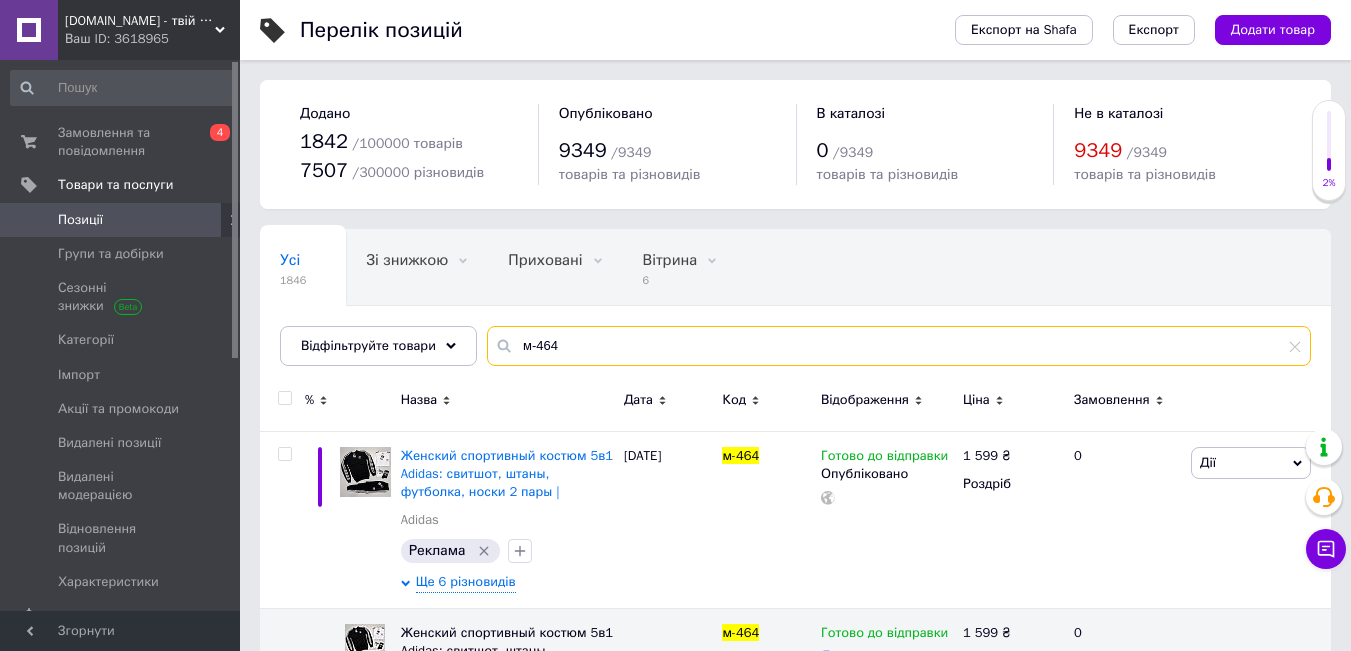 click on "м-464" at bounding box center (899, 346) 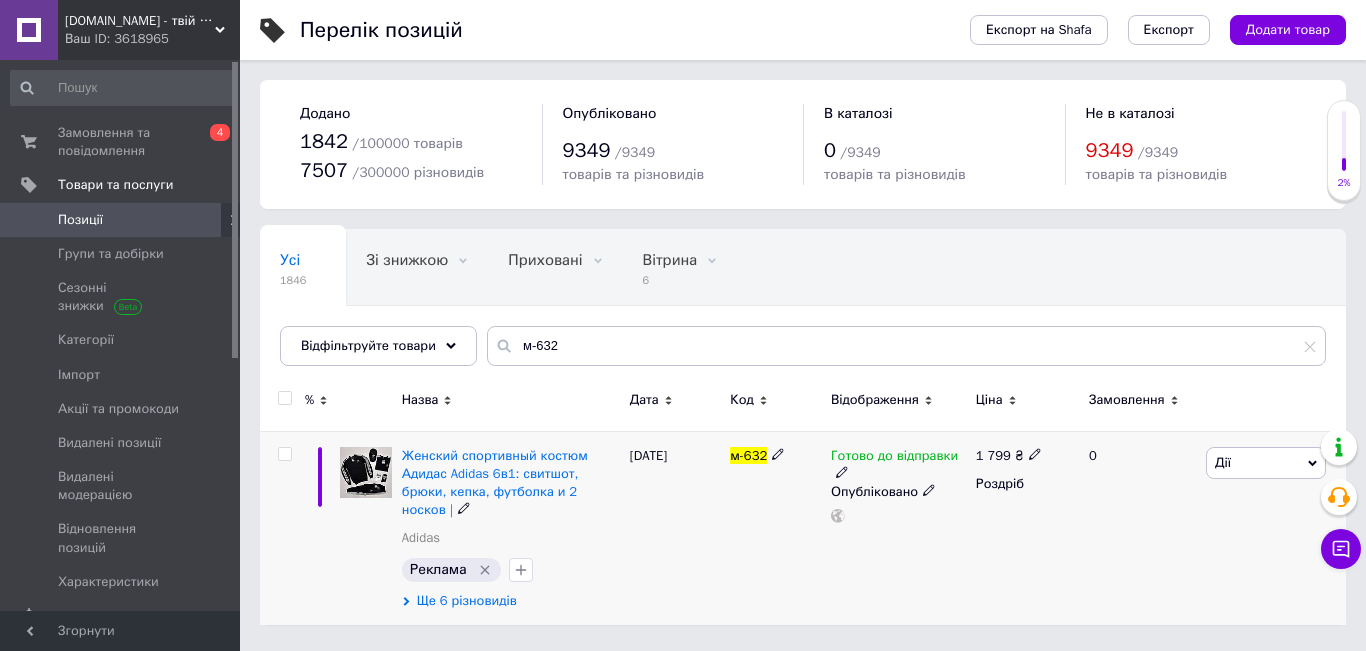 click on "Ще 6 різновидів" at bounding box center [467, 601] 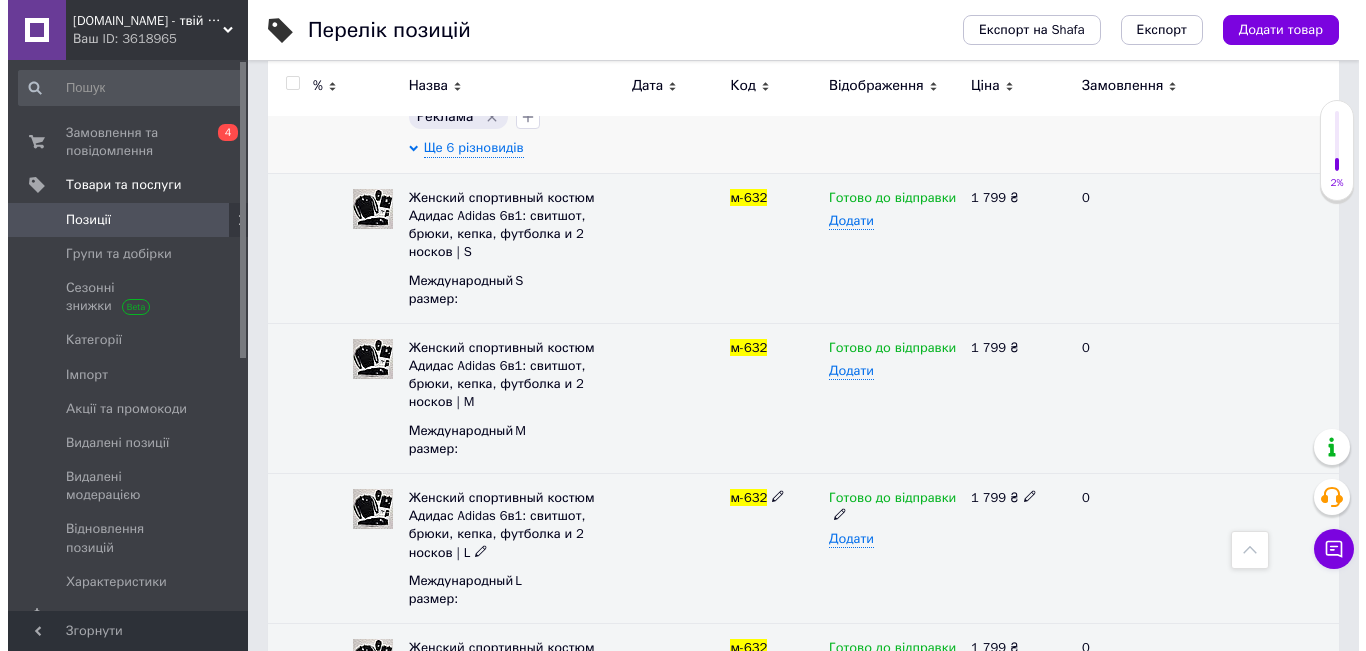 scroll, scrollTop: 0, scrollLeft: 0, axis: both 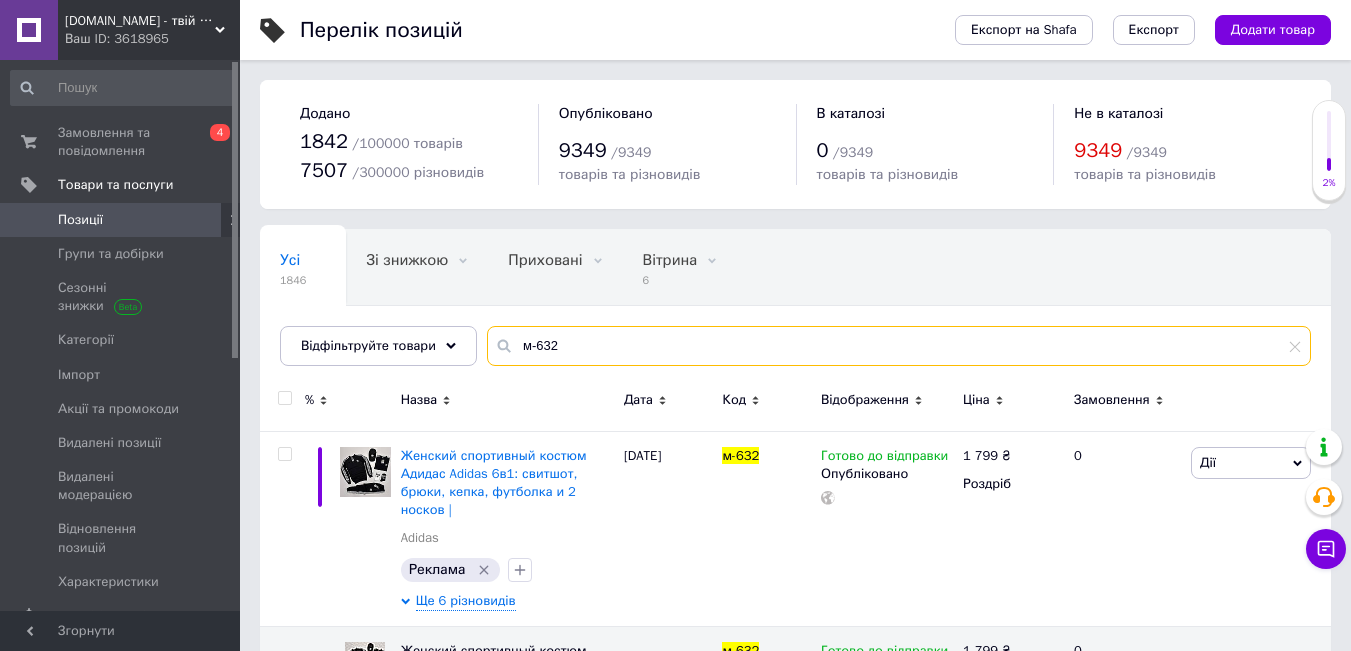 click on "м-632" at bounding box center [899, 346] 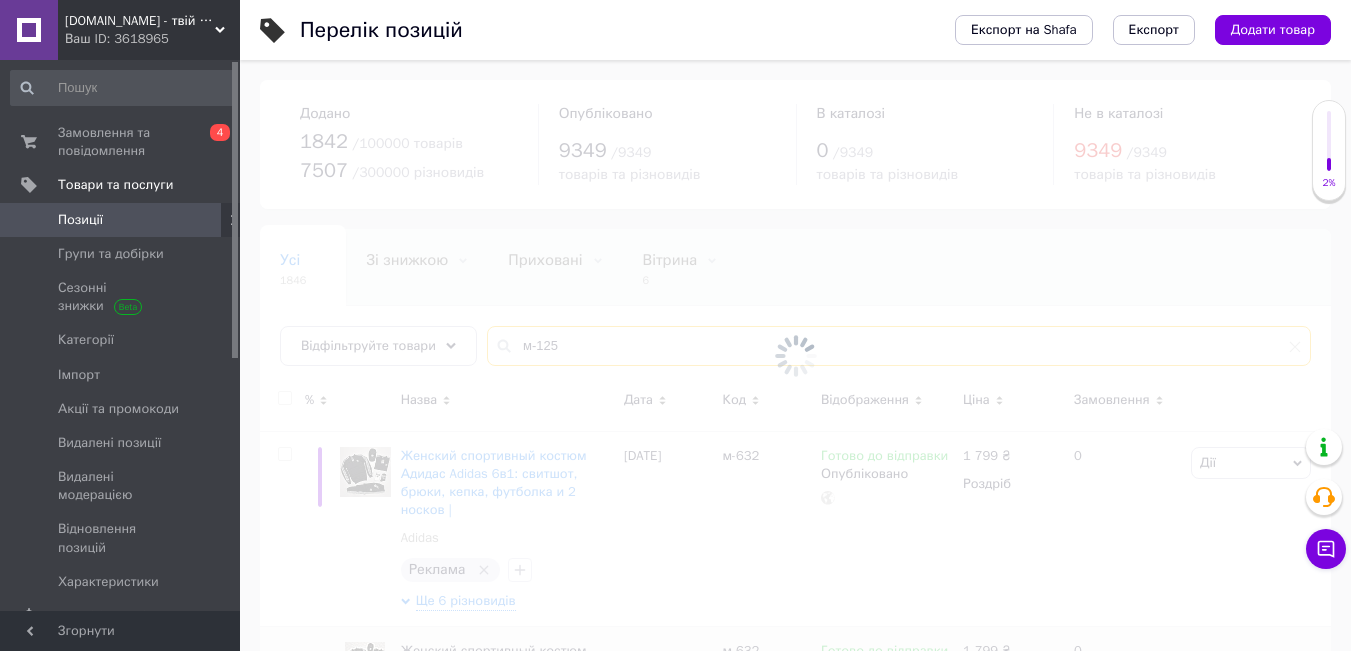 type on "м-125" 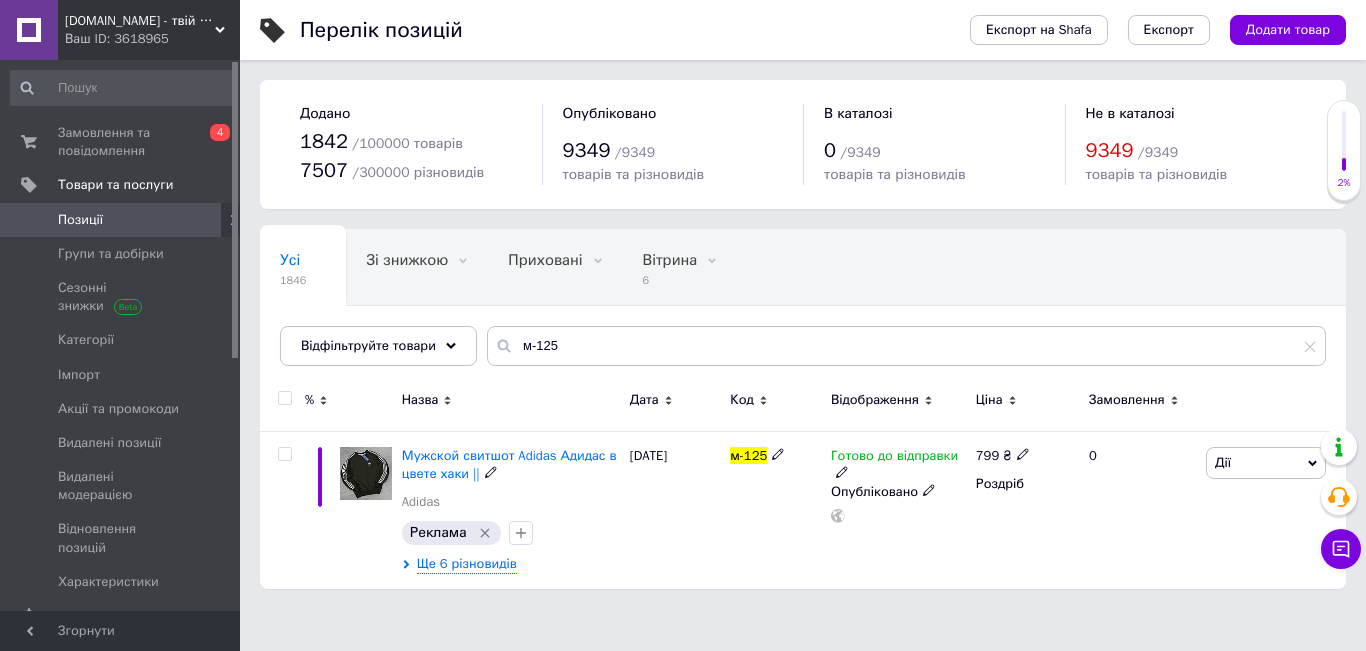 click on "Мужской свитшот Adidas Адидас в цвете хаки ||" at bounding box center [509, 464] 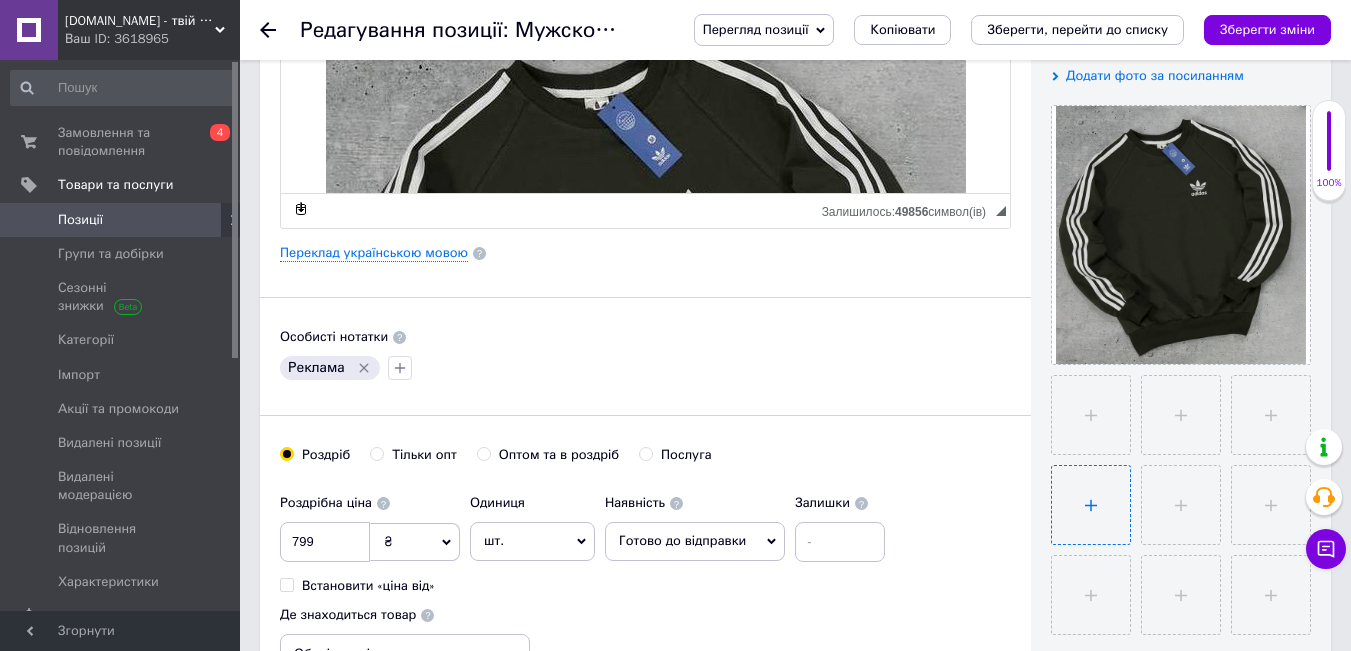 scroll, scrollTop: 200, scrollLeft: 0, axis: vertical 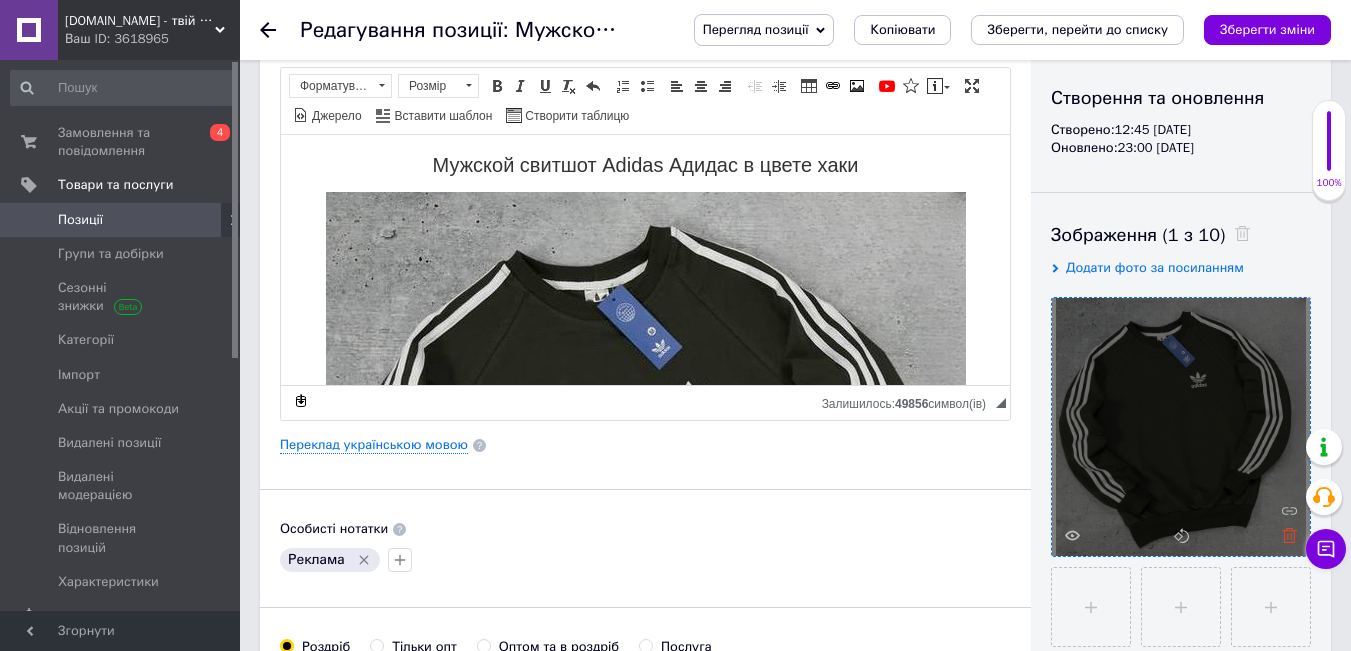 click 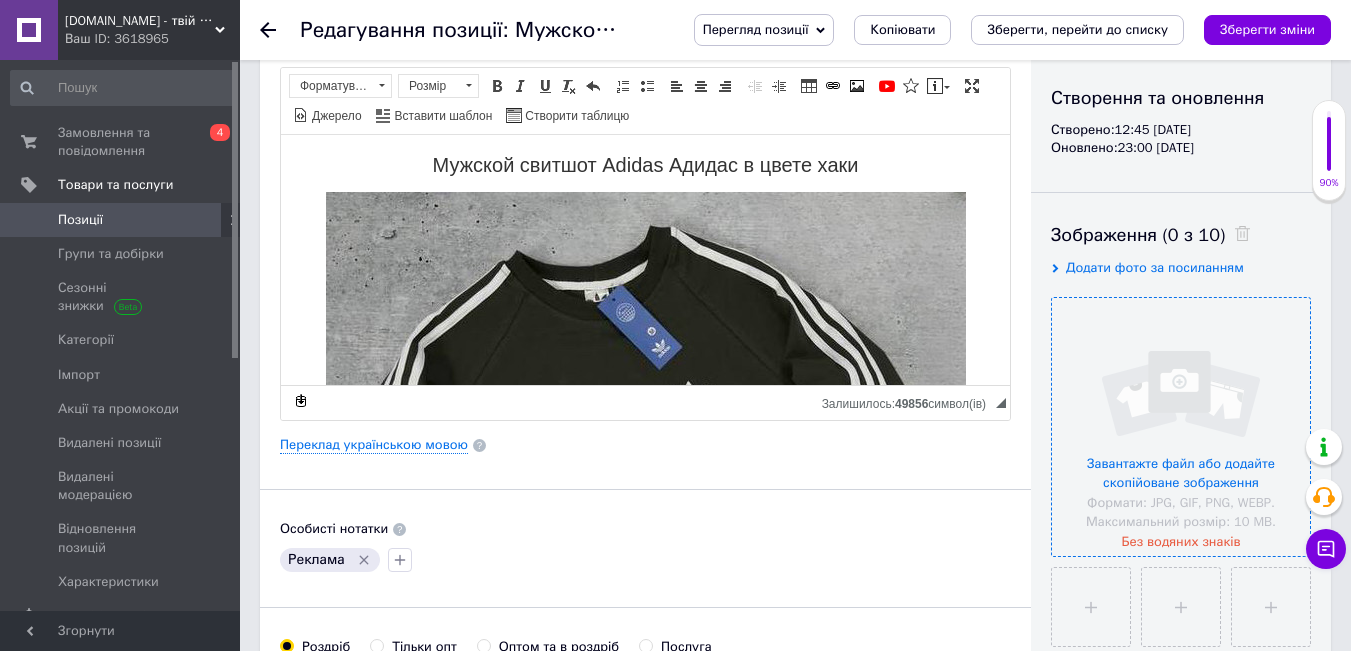 click at bounding box center [1181, 427] 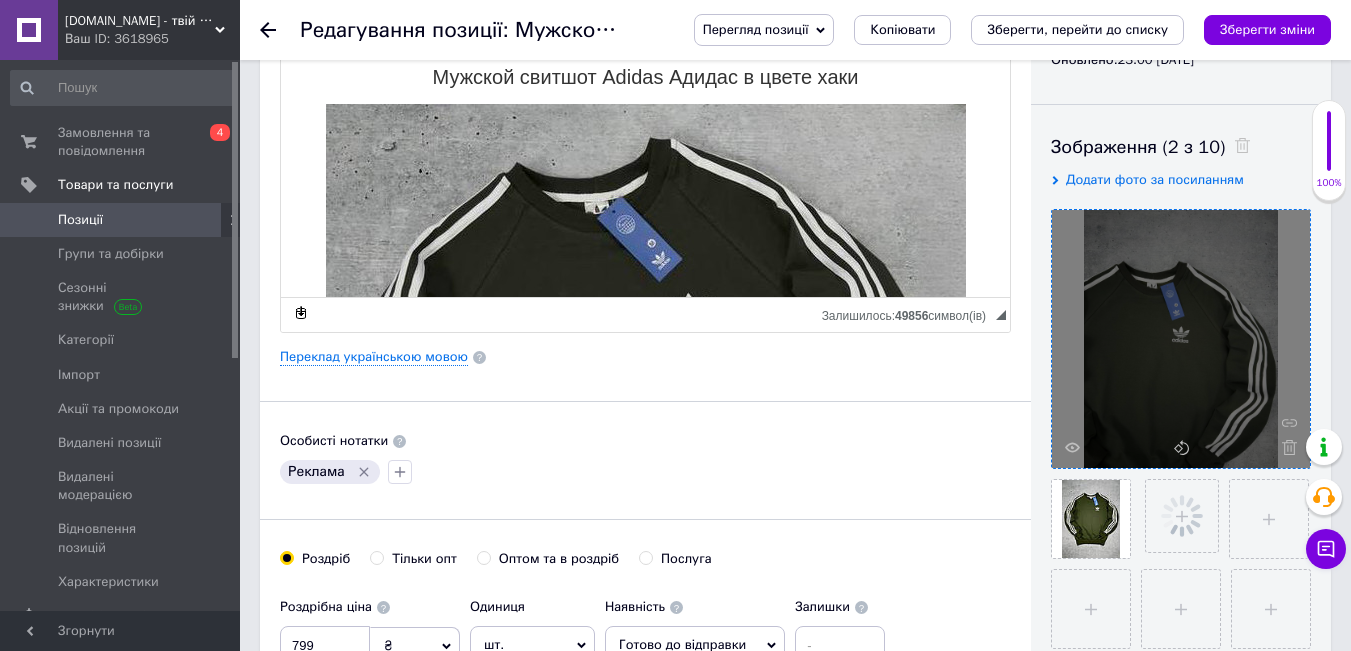 scroll, scrollTop: 400, scrollLeft: 0, axis: vertical 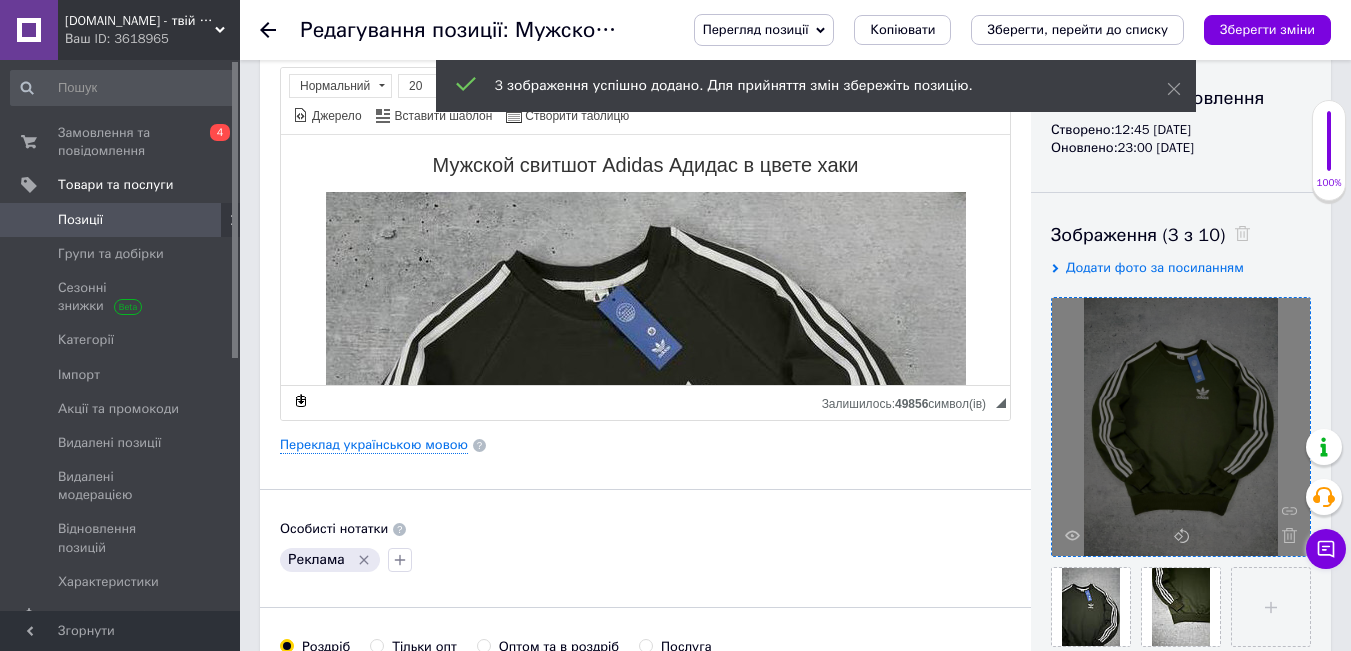 click on "Мужской свитшот Adidas Адидас в цвете хаки" at bounding box center [645, 166] 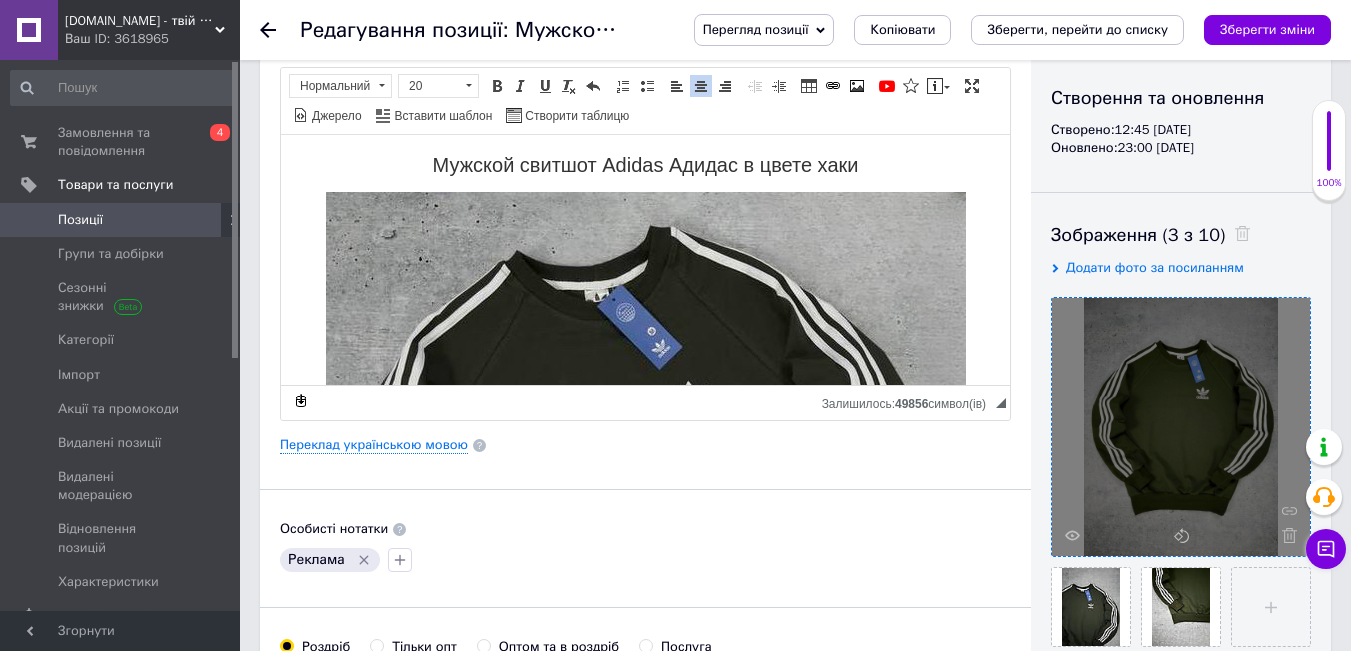 type 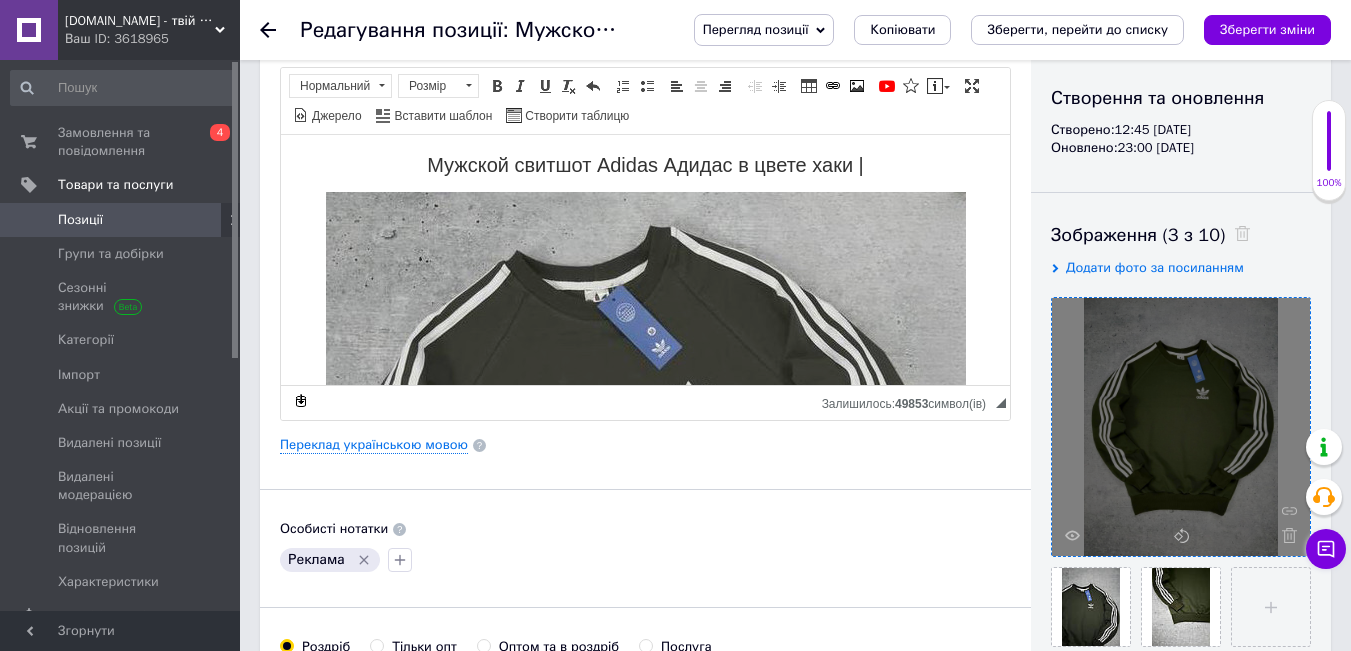 click at bounding box center [646, 520] 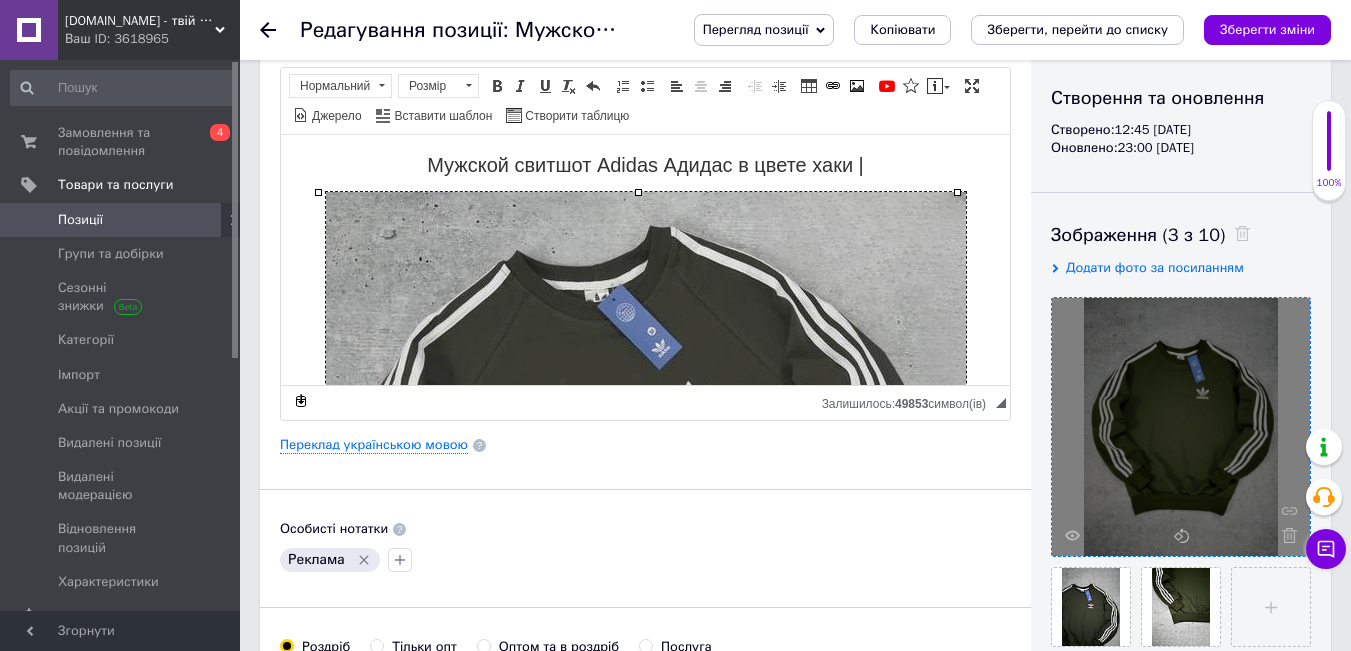 click at bounding box center [646, 520] 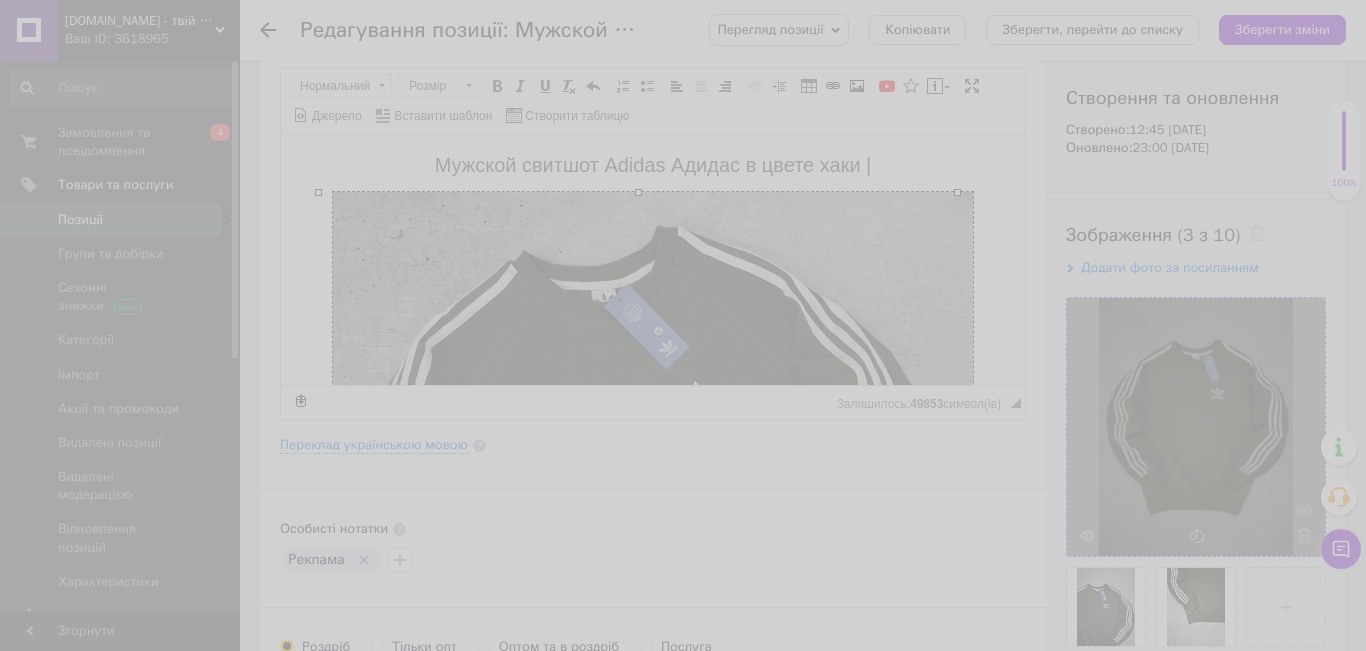 type on "[URL][DOMAIN_NAME]" 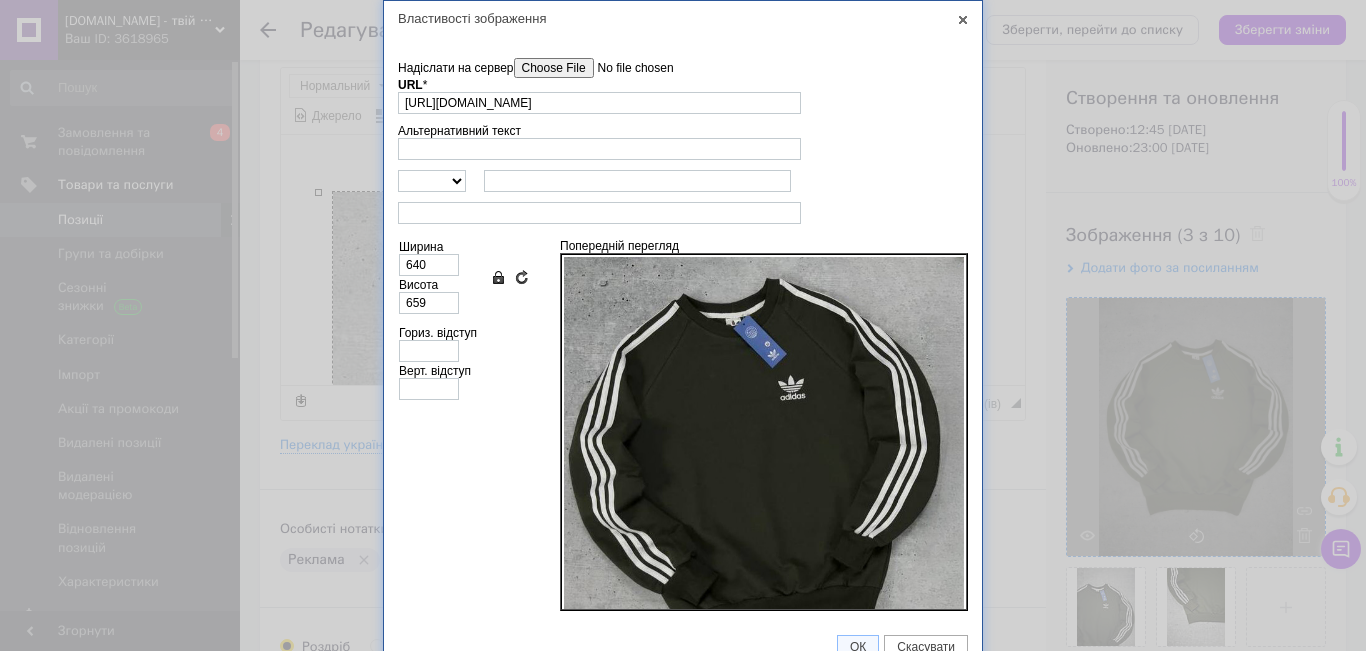 click on "Надіслати на сервер" at bounding box center [627, 68] 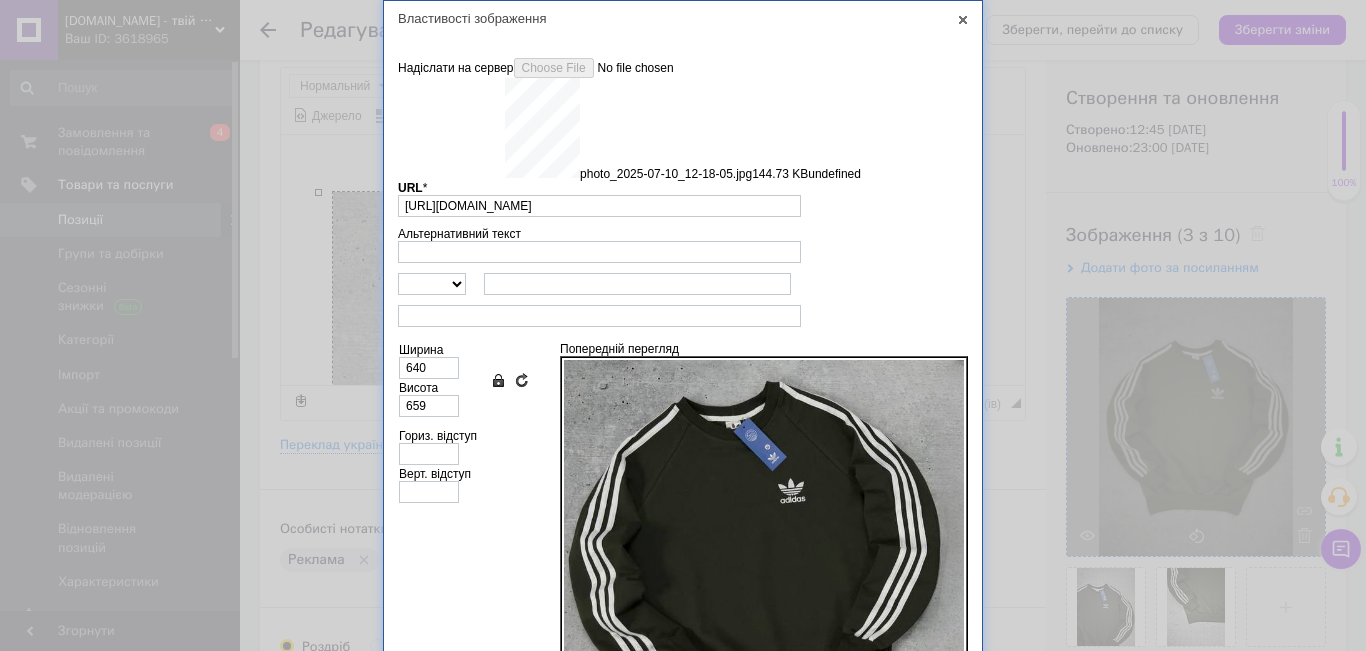 type on "[URL][DOMAIN_NAME]" 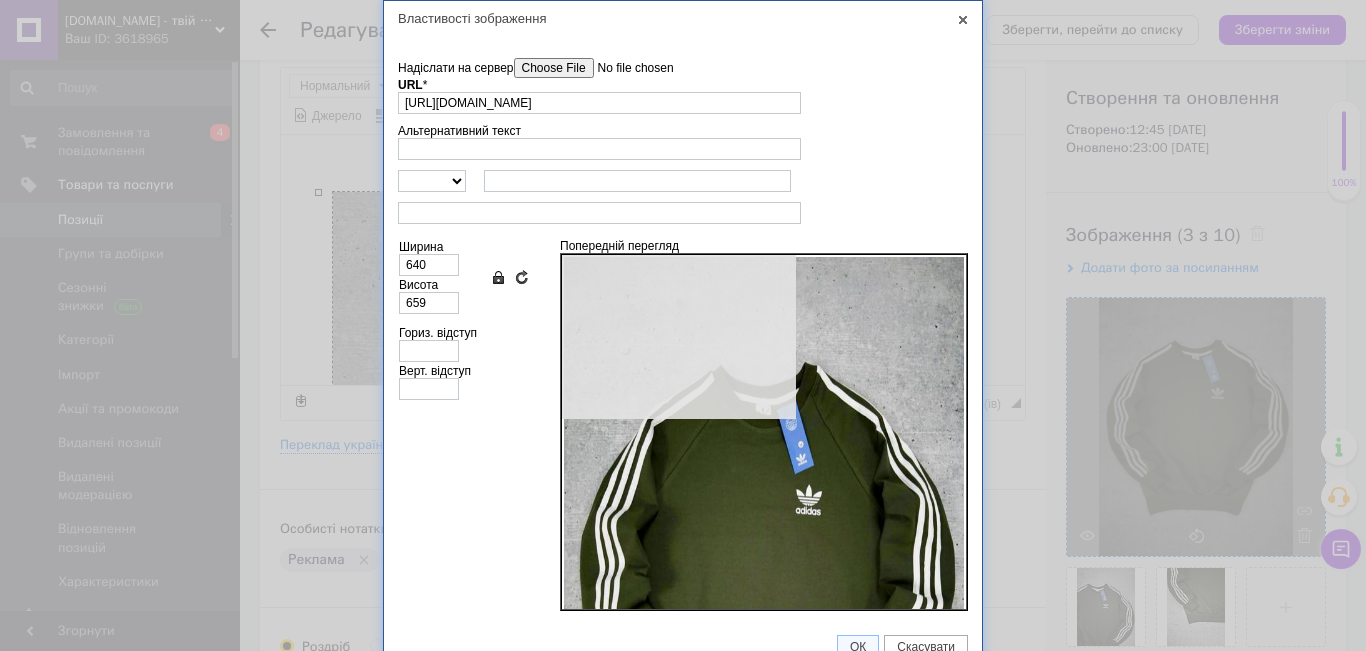 type on "853" 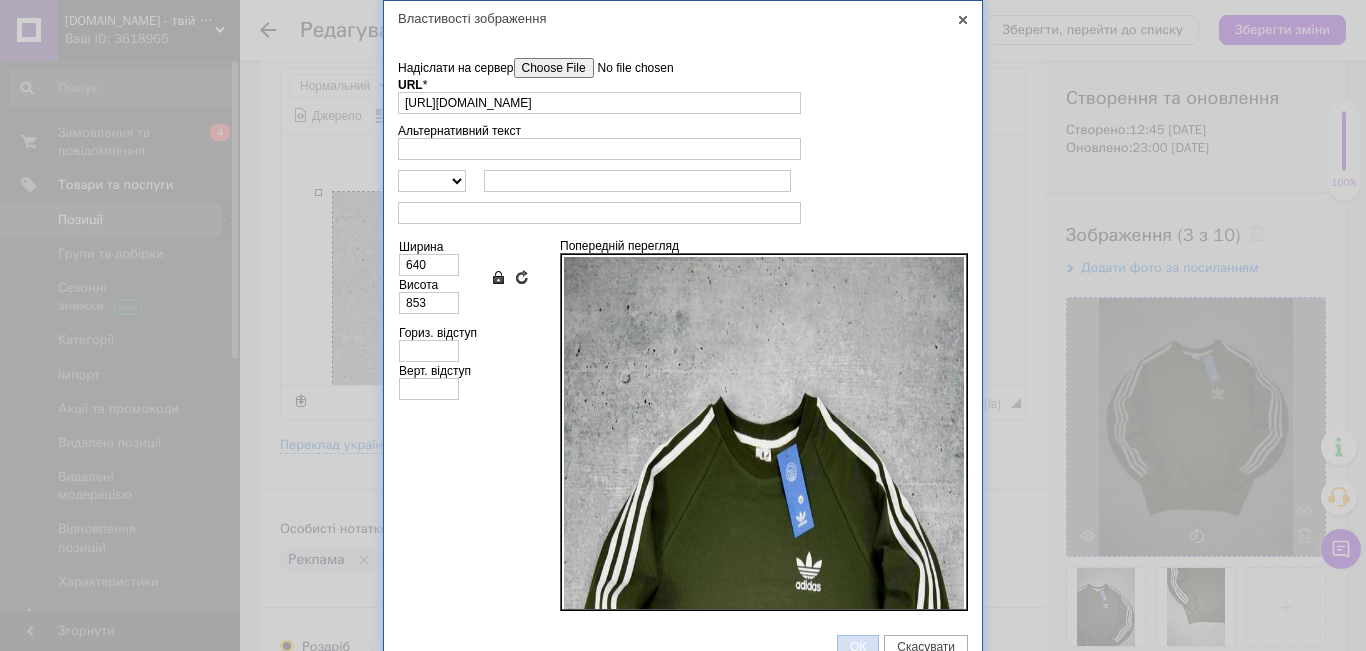 click on "ОК" at bounding box center (858, 647) 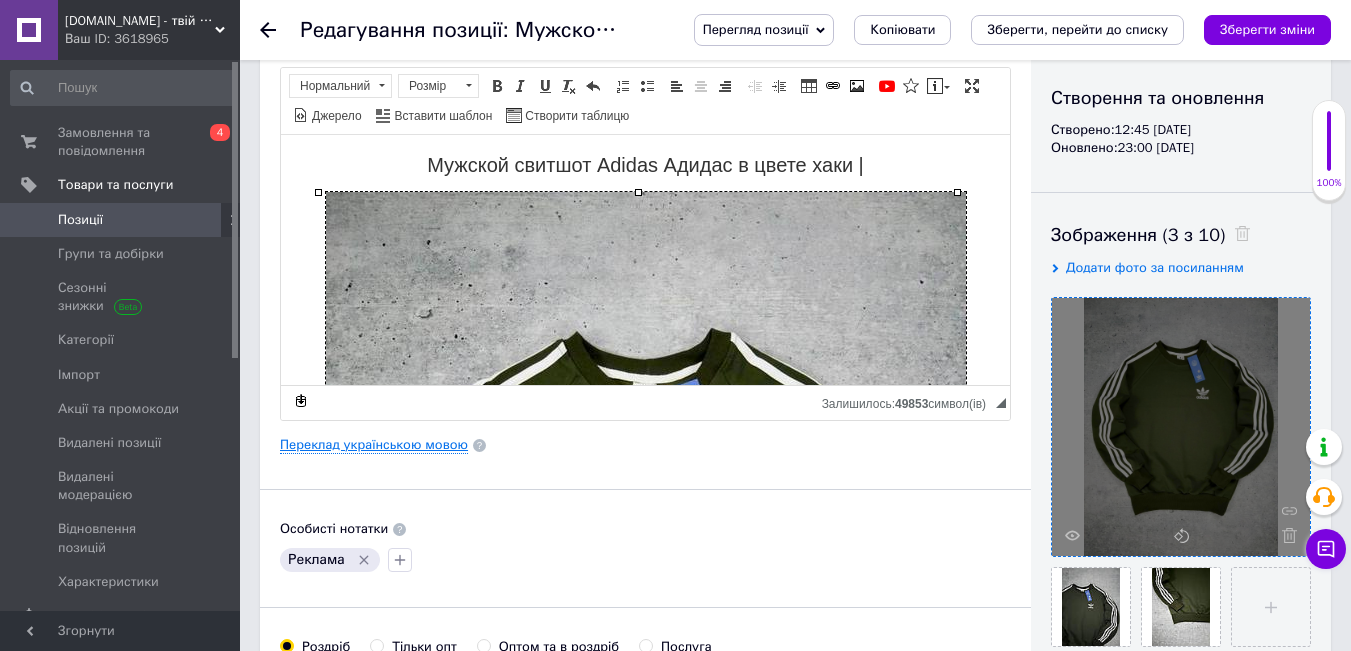 click on "Переклад українською мовою" at bounding box center [374, 445] 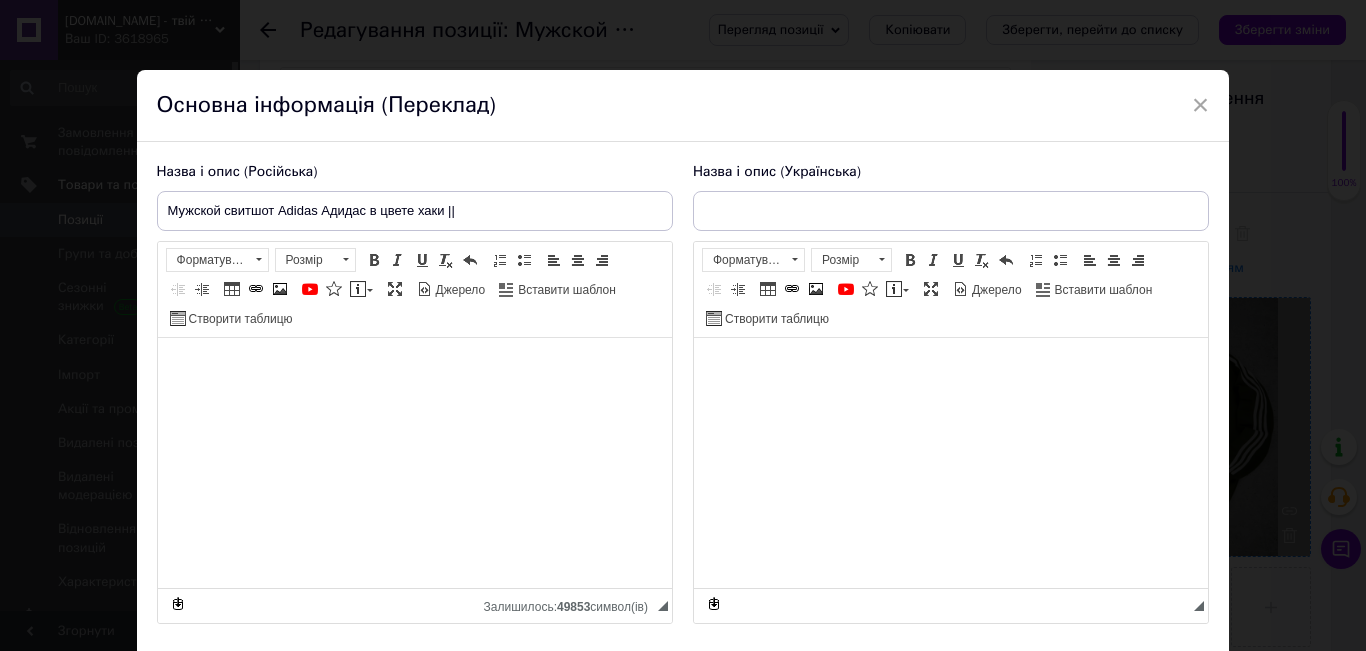 type on "Чоловічий світшот Adidas в кольорі хакі |" 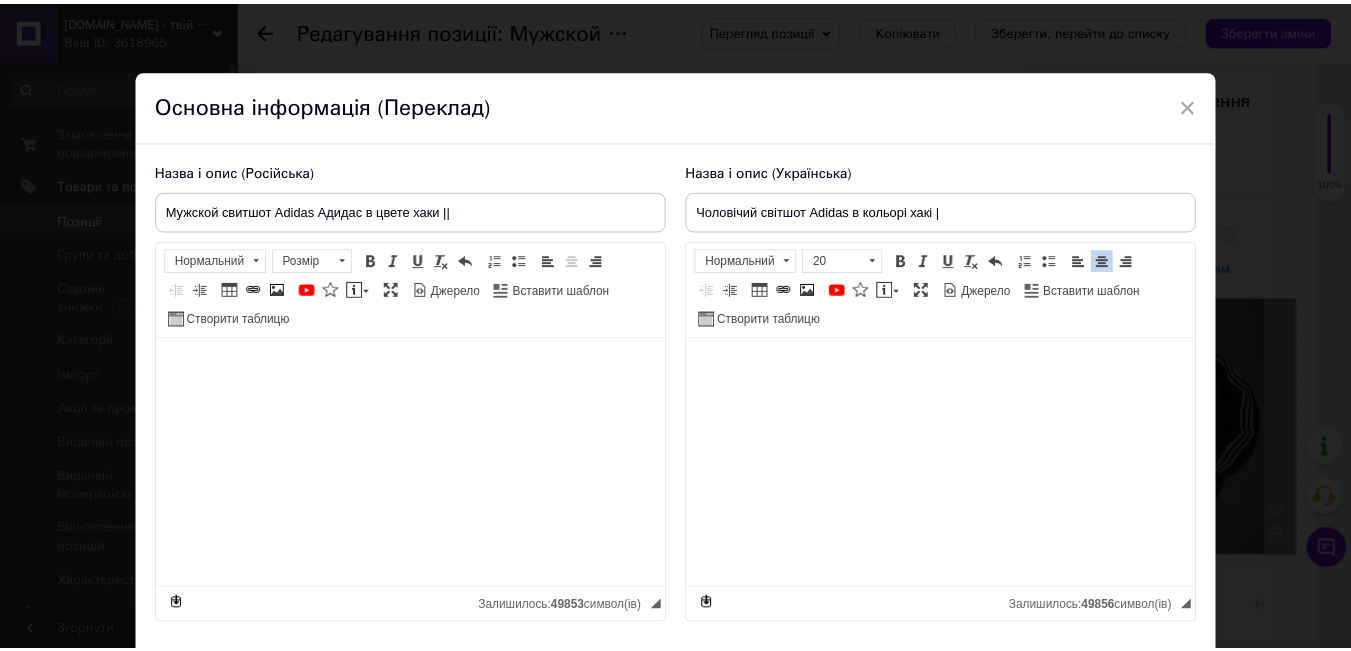 scroll, scrollTop: 138, scrollLeft: 0, axis: vertical 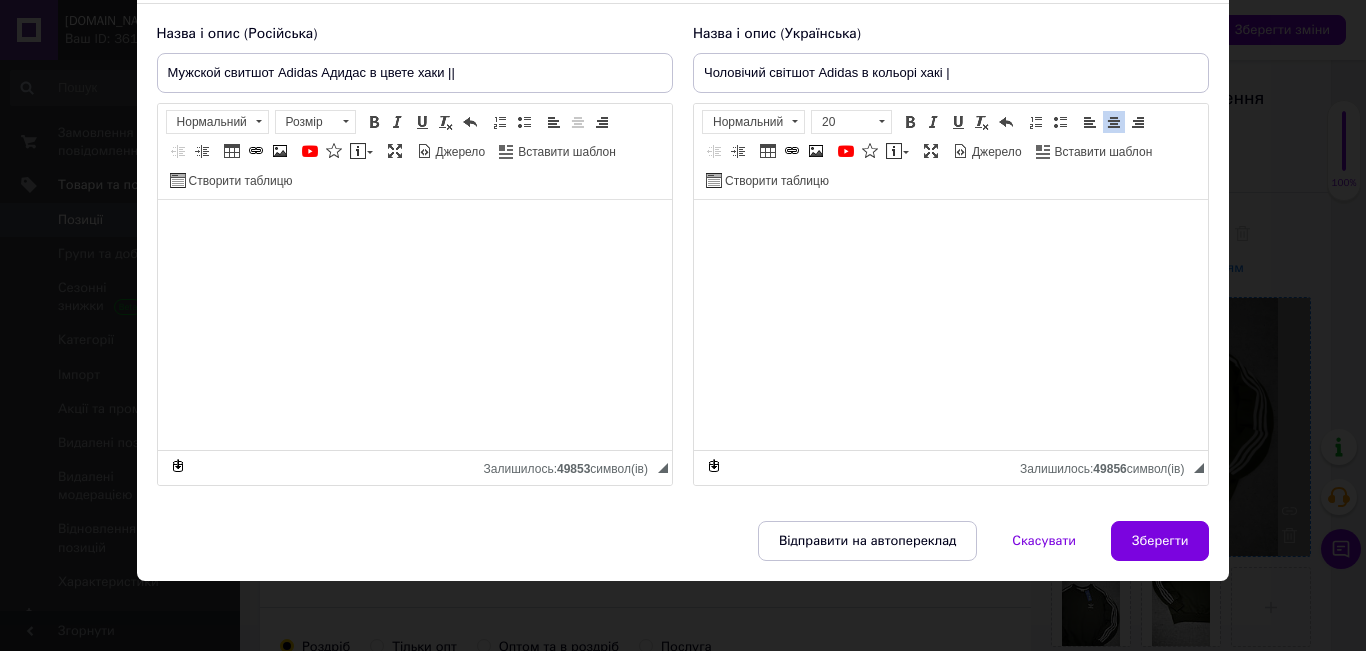 click on "Зберегти" at bounding box center [1160, 541] 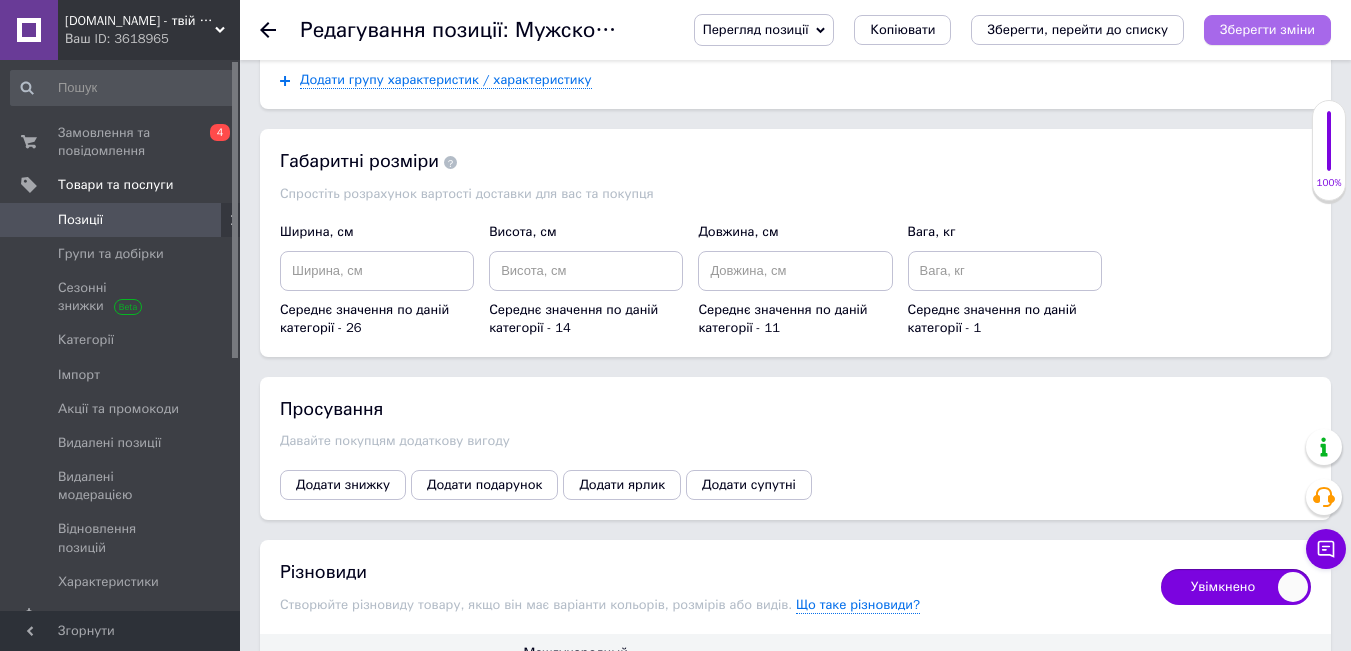 scroll, scrollTop: 2400, scrollLeft: 0, axis: vertical 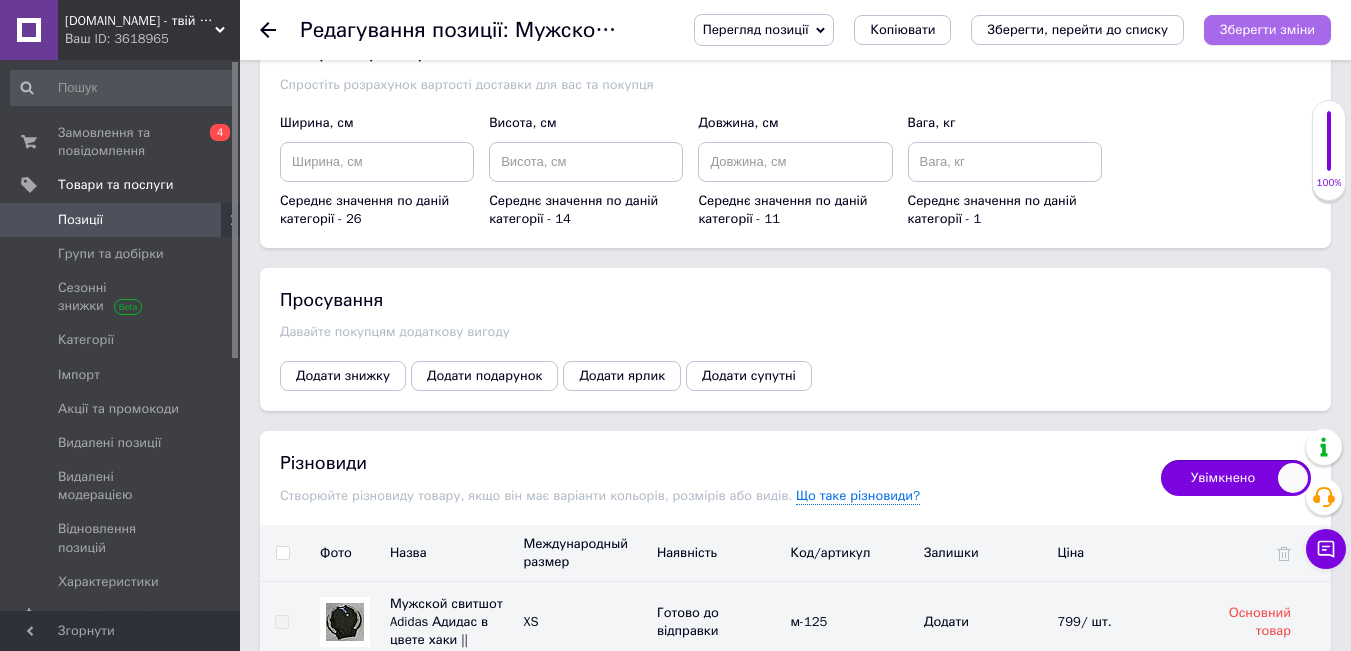 click on "Зберегти зміни" at bounding box center (1267, 30) 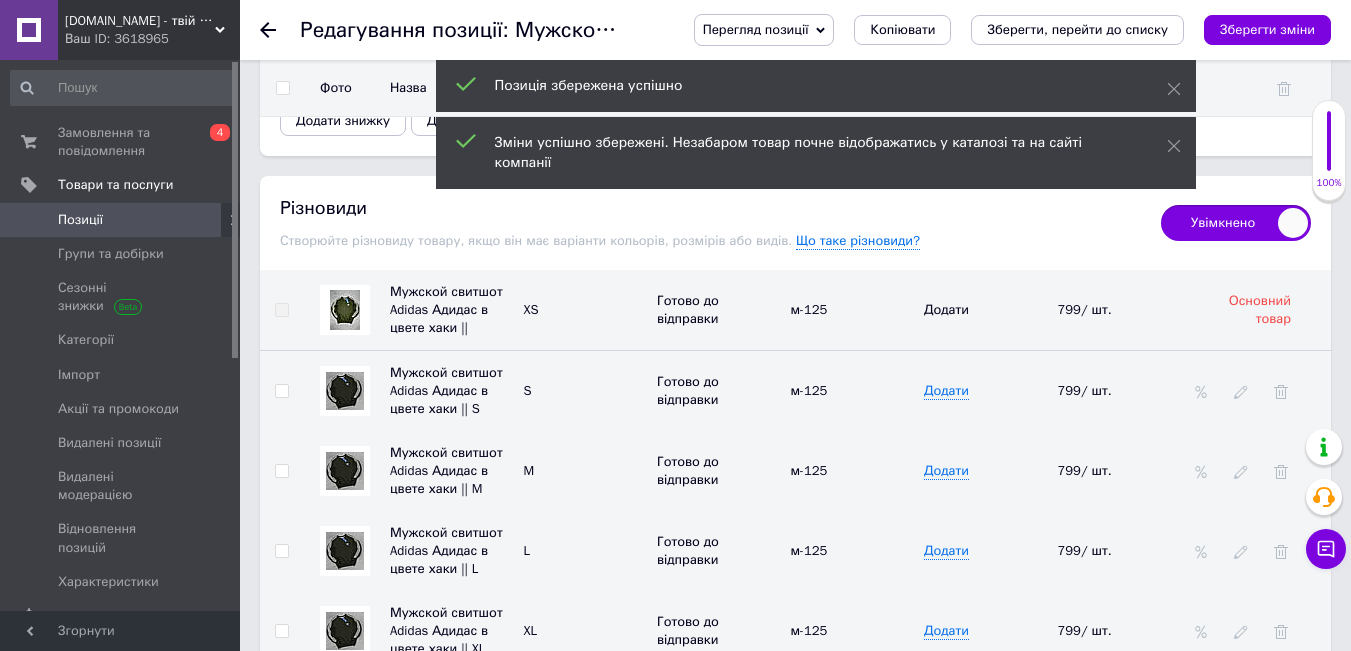 scroll, scrollTop: 2600, scrollLeft: 0, axis: vertical 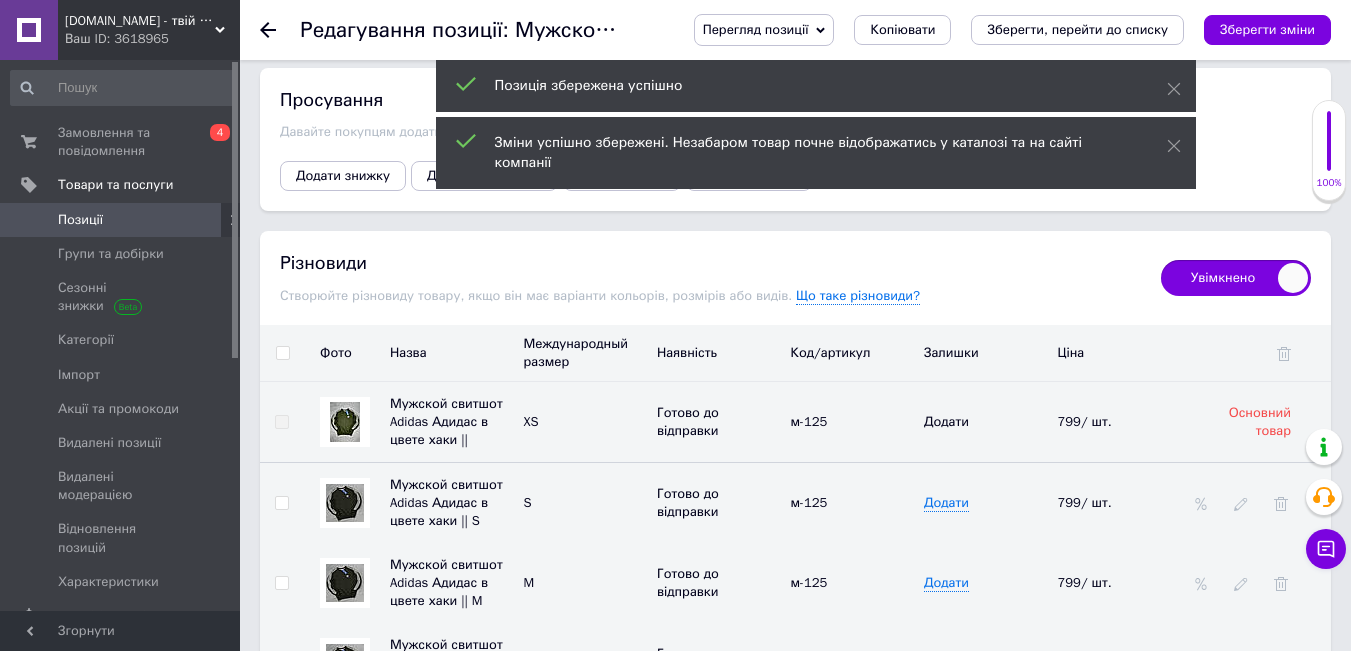 click at bounding box center [282, 353] 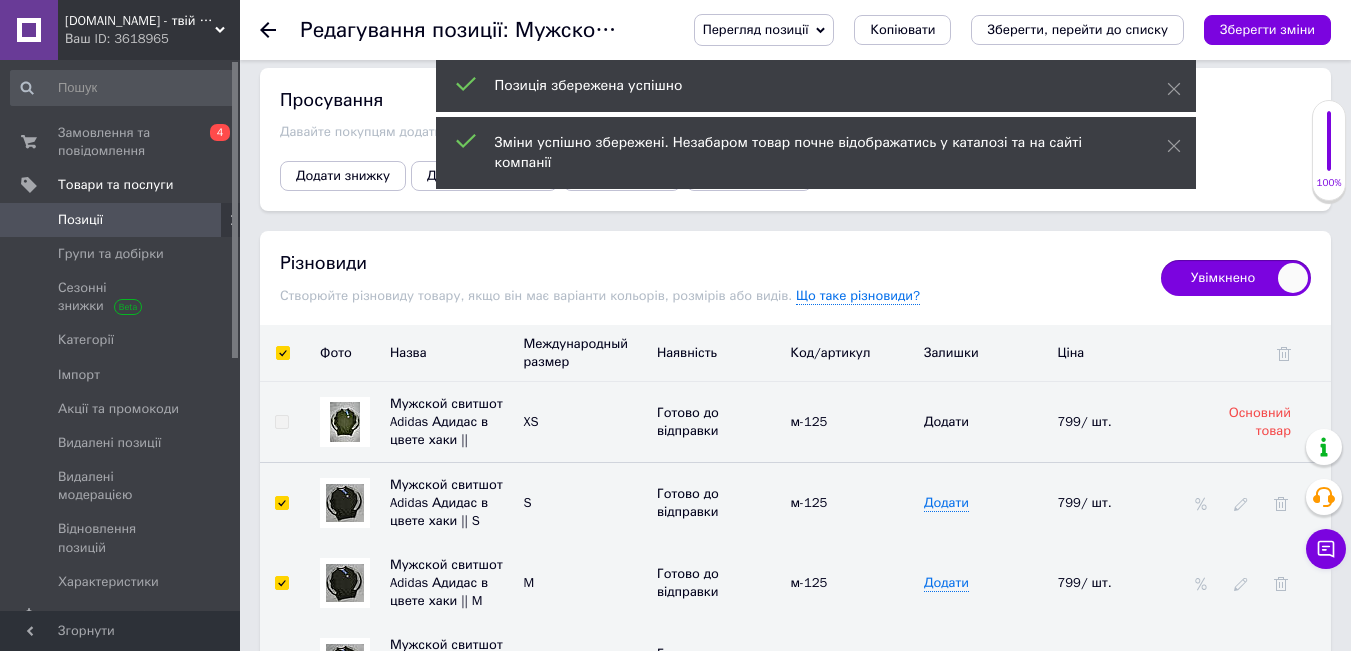 checkbox on "true" 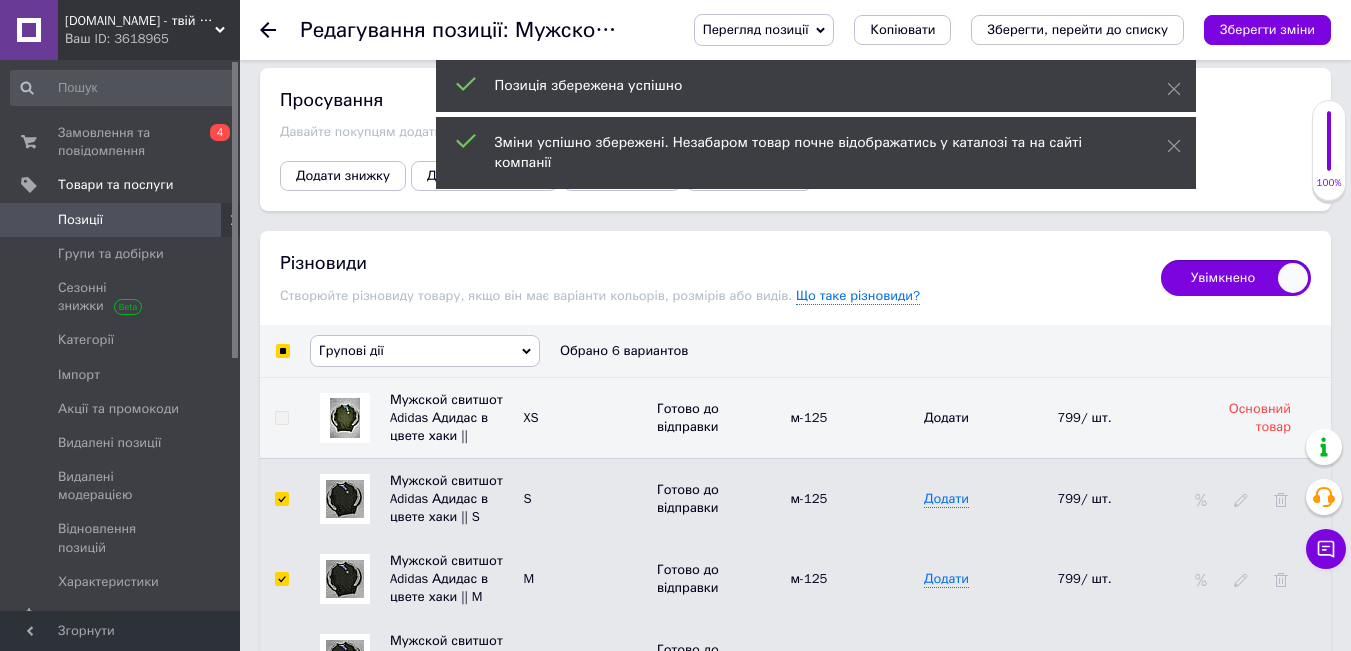 click on "Групові дії" at bounding box center (351, 350) 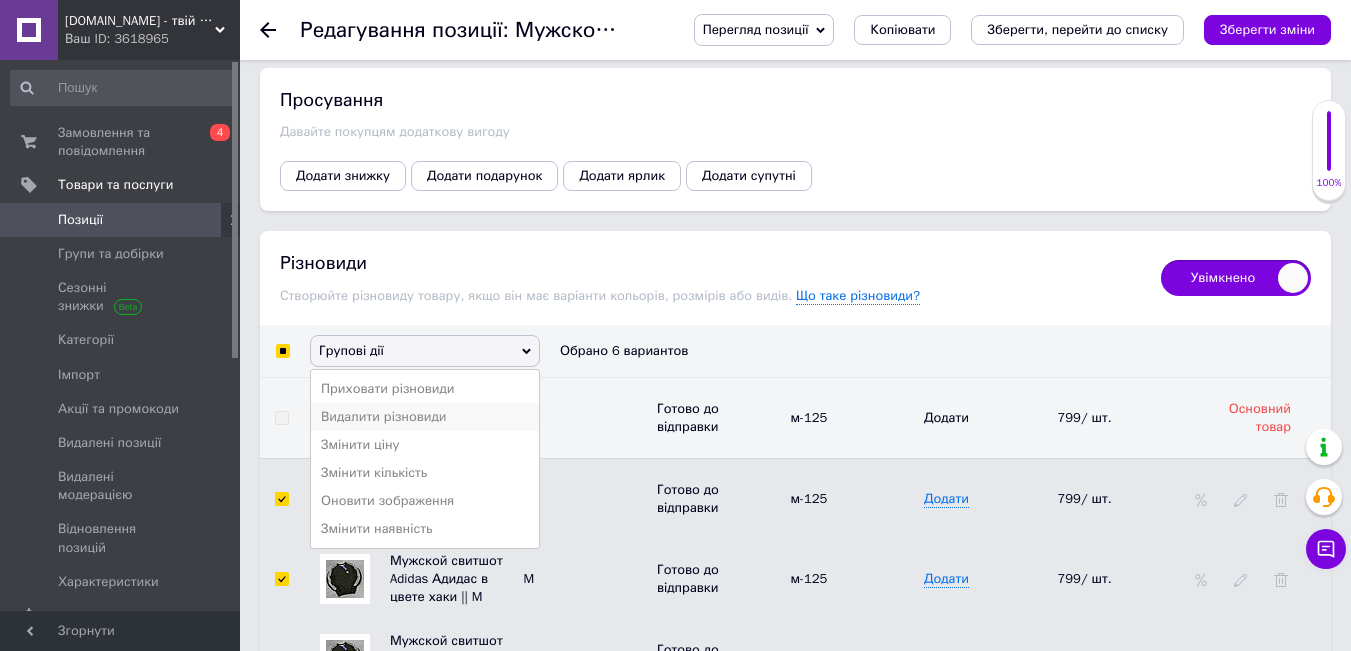 click on "Видалити різновиди" at bounding box center (425, 417) 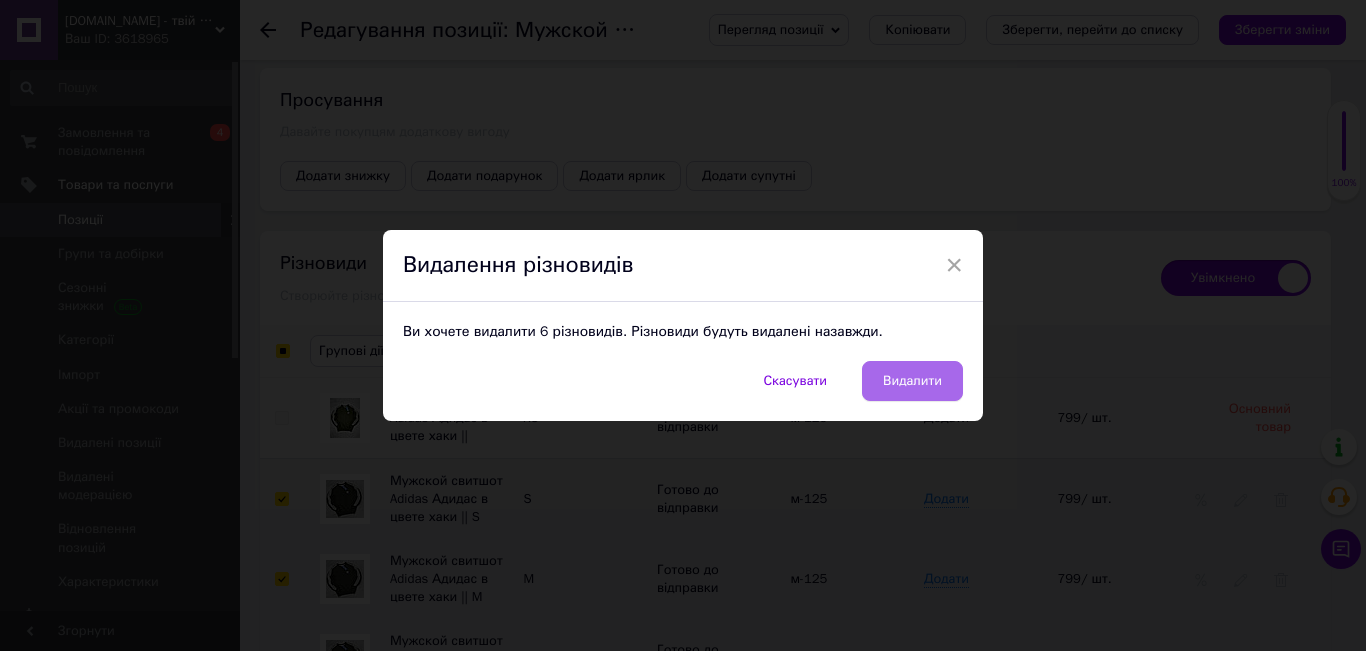 click on "Видалити" at bounding box center [912, 381] 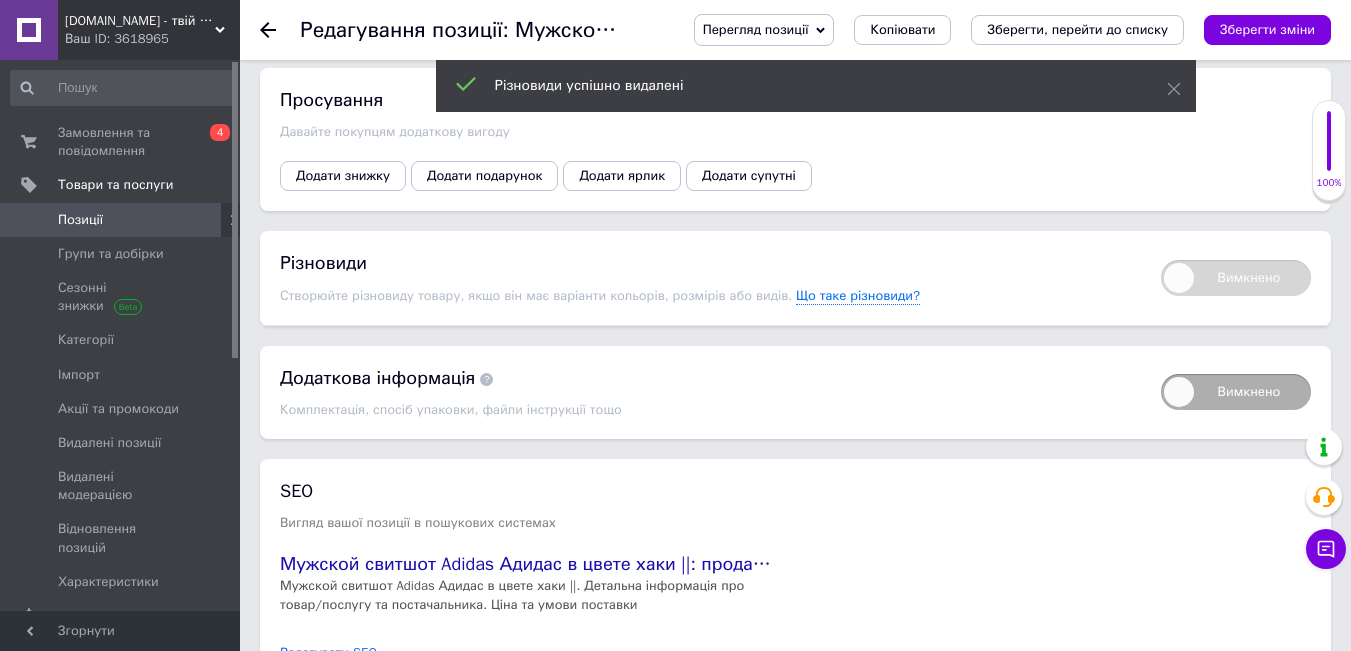 click on "Перегляд позиції Зберегти та переглянути на сайті Зберегти та переглянути на маркетплейсі Копіювати Зберегти, перейти до списку Зберегти зміни" at bounding box center (992, 30) 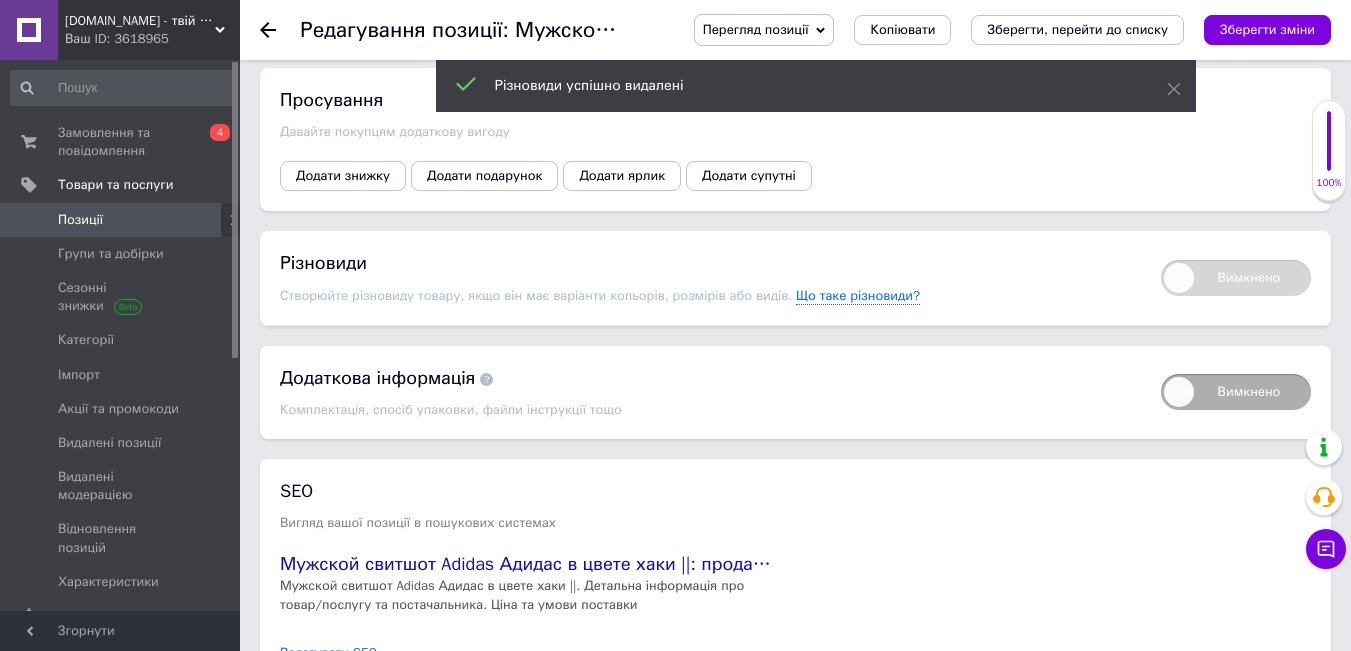 click on "Зберегти зміни" at bounding box center [1267, 29] 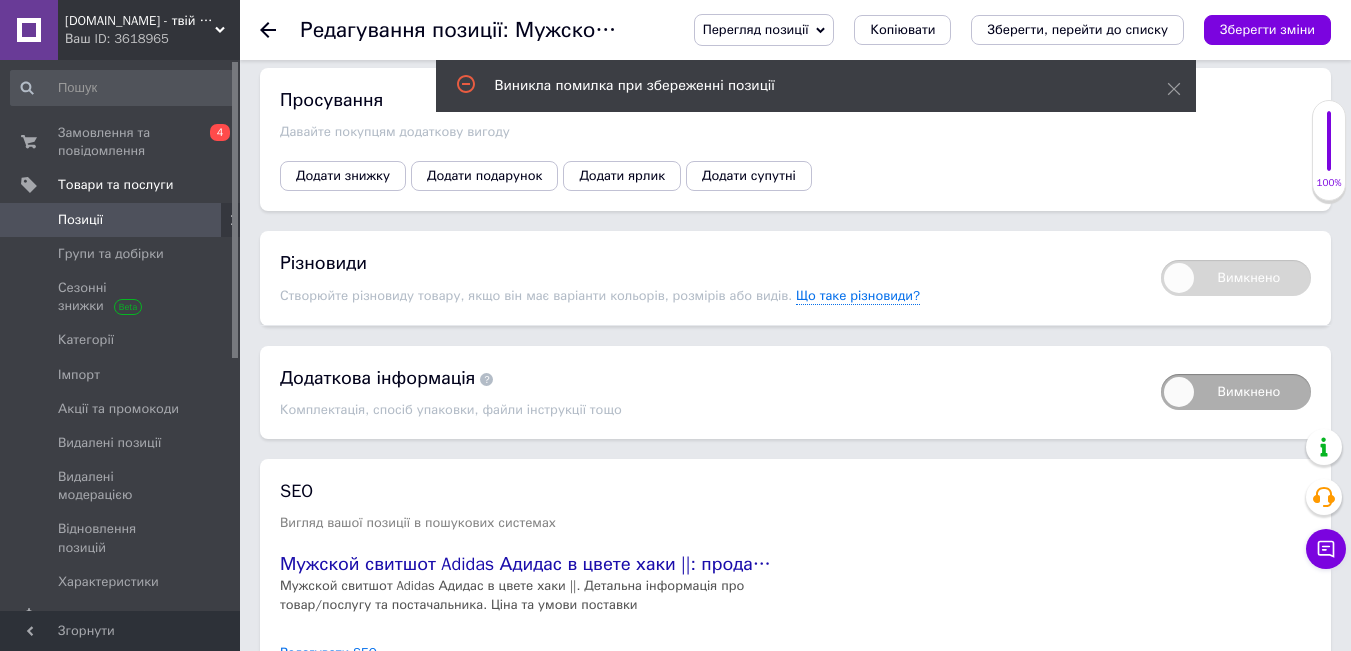 click on "Зберегти зміни" at bounding box center [1267, 30] 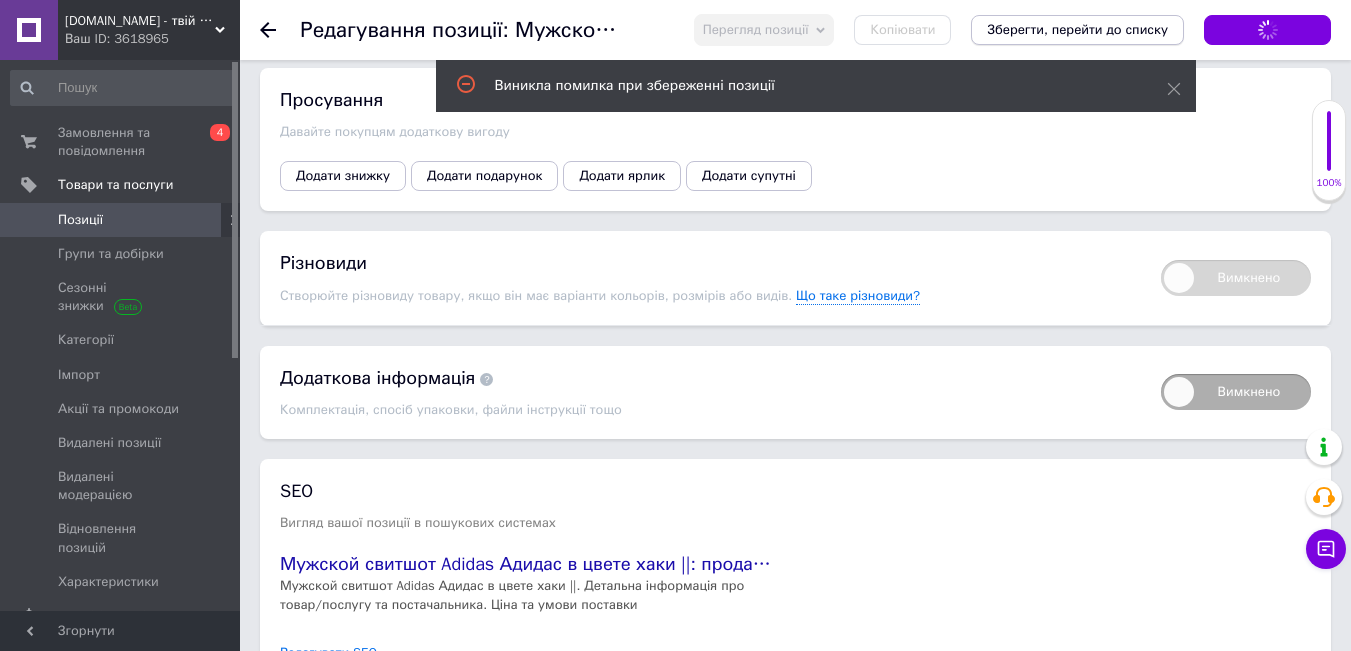 drag, startPoint x: 1284, startPoint y: 21, endPoint x: 1164, endPoint y: 24, distance: 120.03749 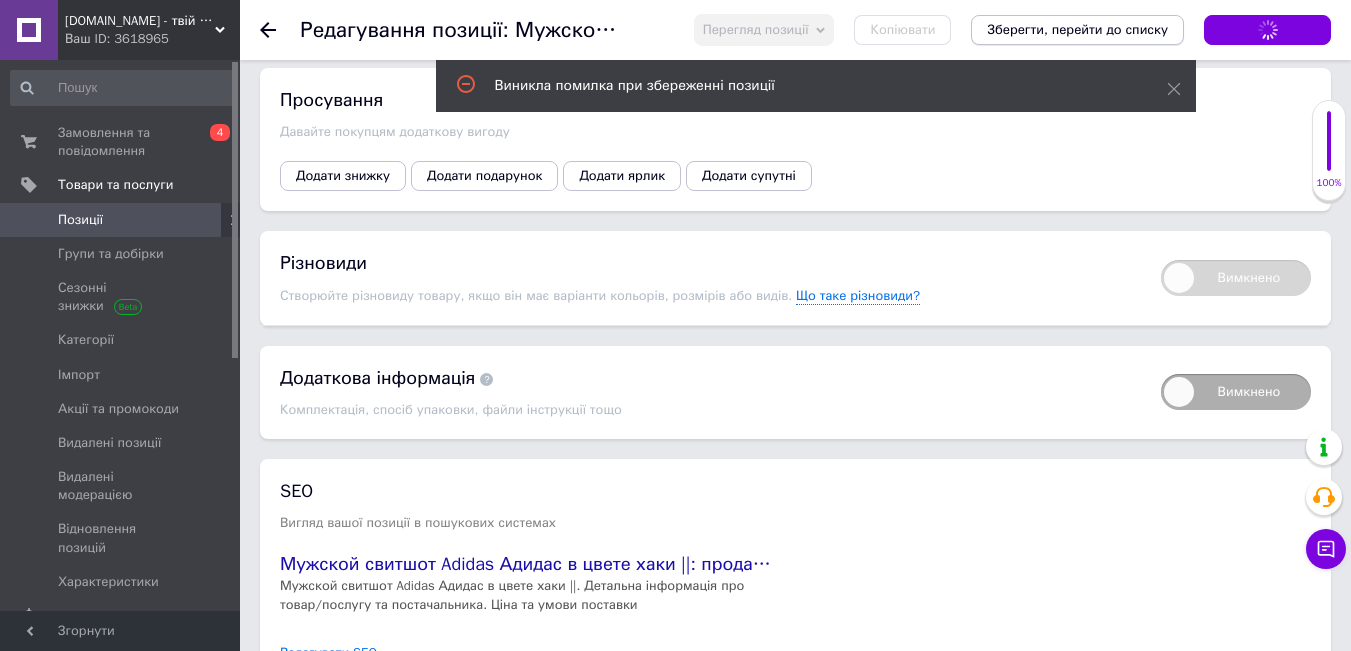 click on "Зберегти зміни" at bounding box center (1267, 30) 